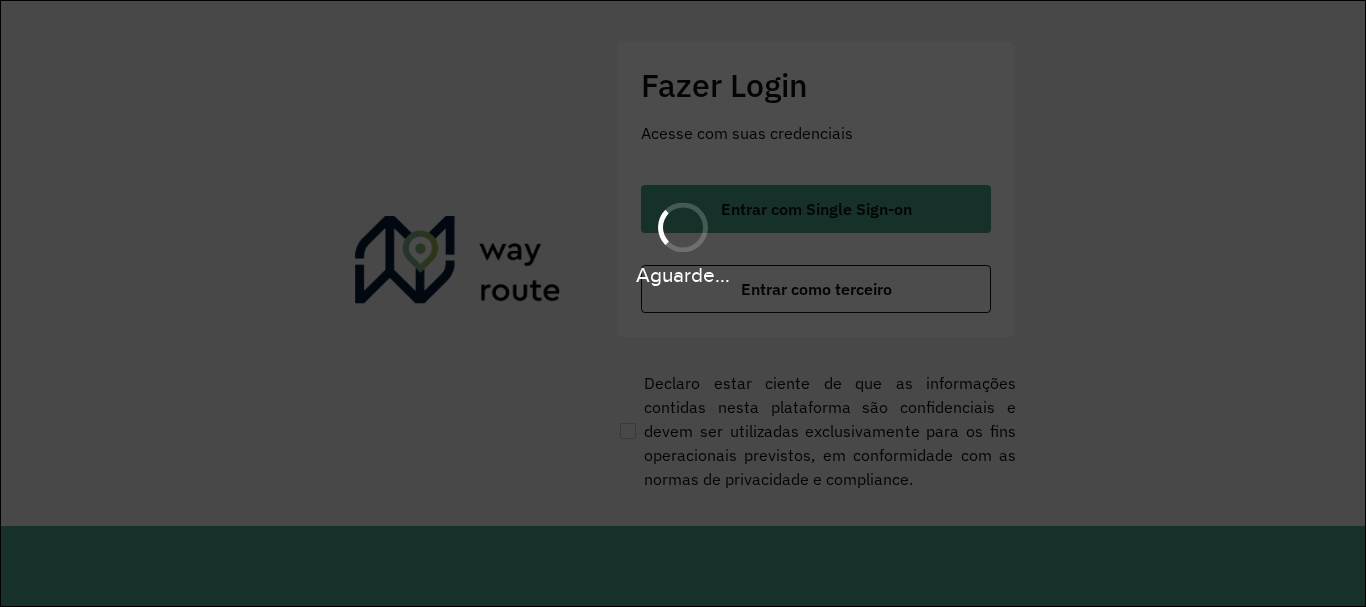 scroll, scrollTop: 0, scrollLeft: 0, axis: both 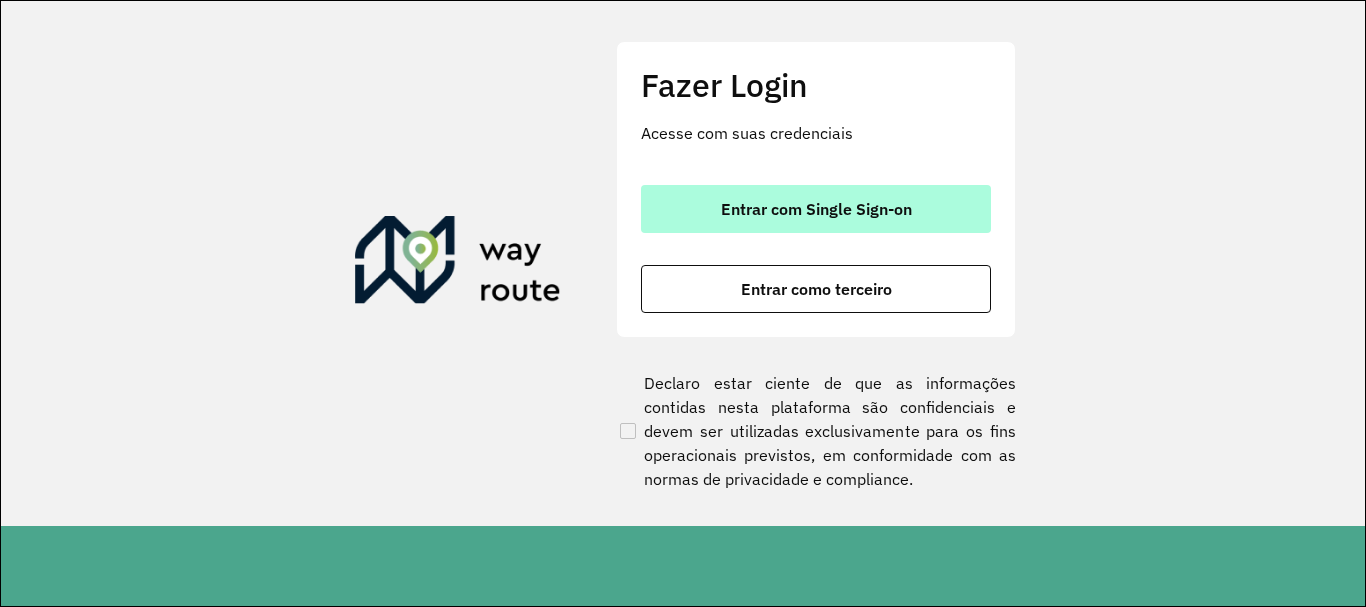 click on "Entrar com Single Sign-on" at bounding box center (816, 209) 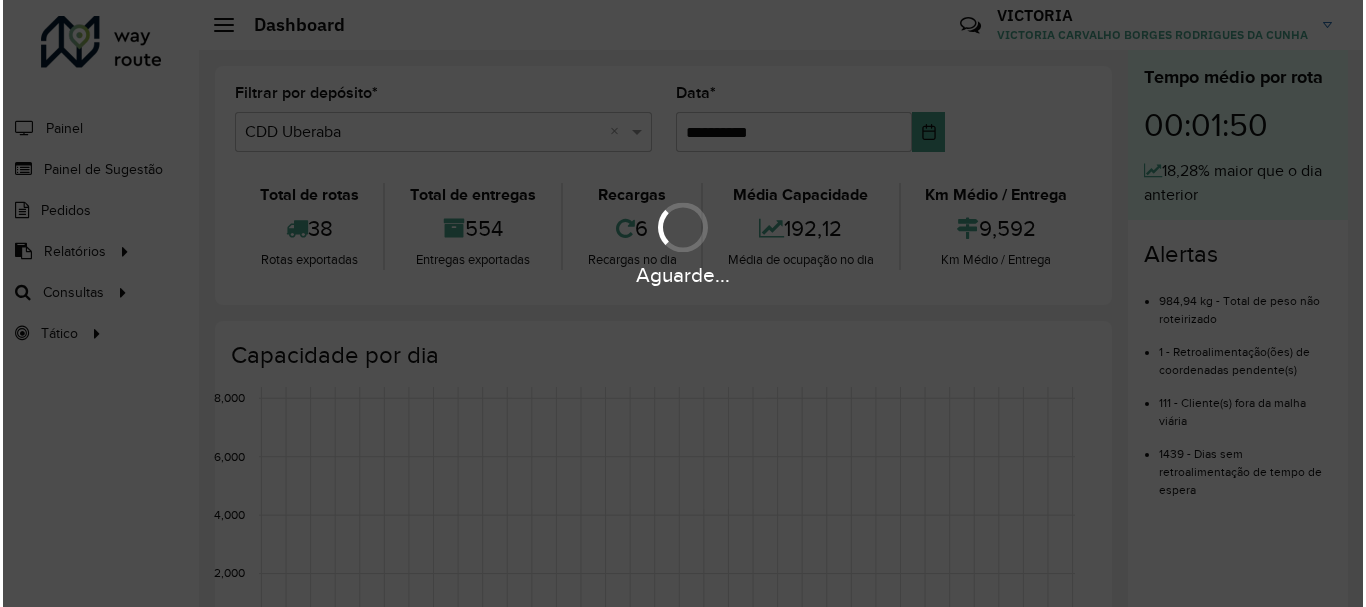 scroll, scrollTop: 0, scrollLeft: 0, axis: both 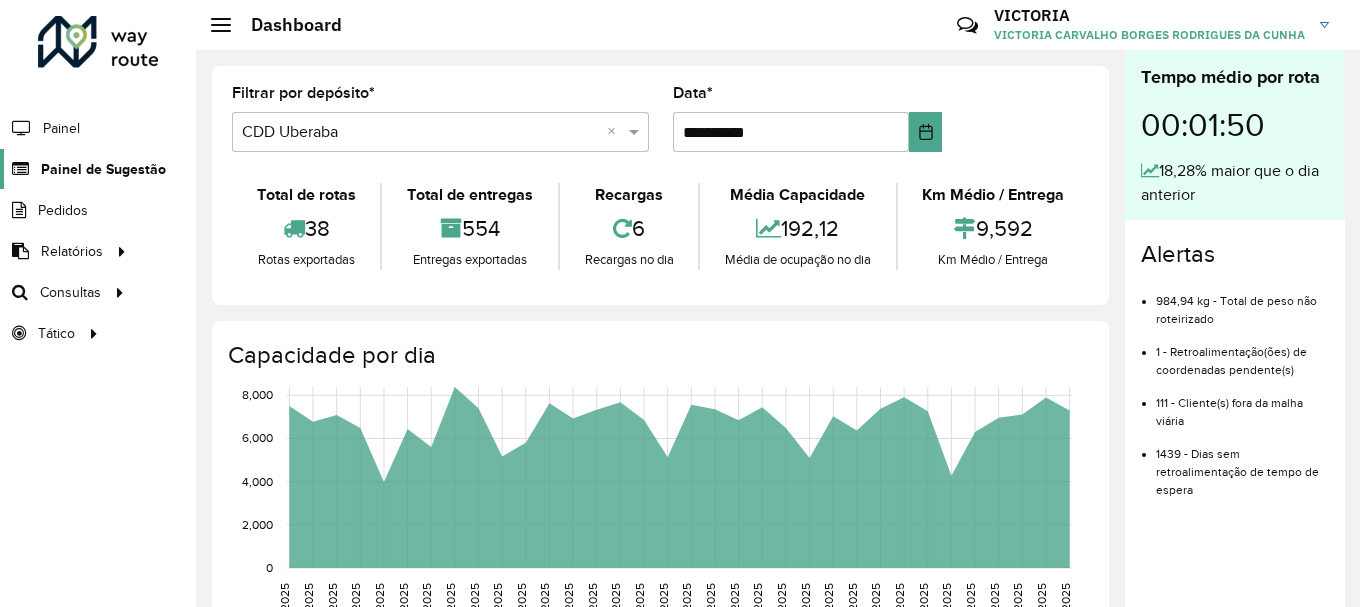 click on "Painel de Sugestão" 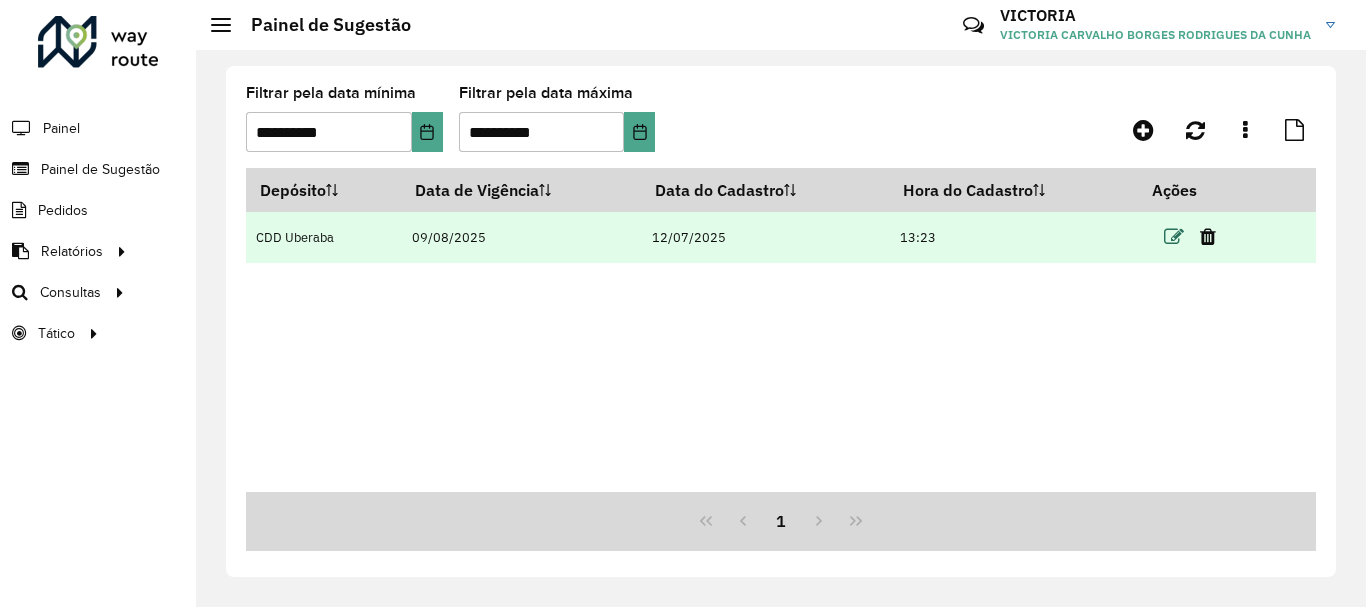 click at bounding box center [1174, 237] 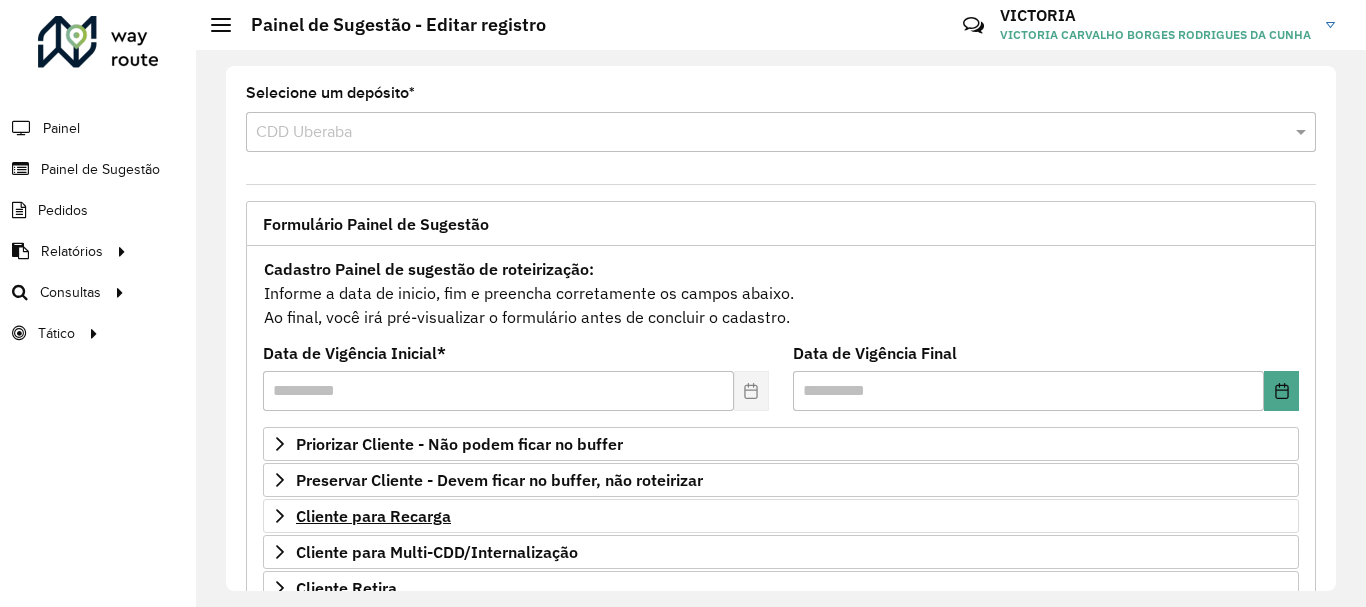 scroll, scrollTop: 300, scrollLeft: 0, axis: vertical 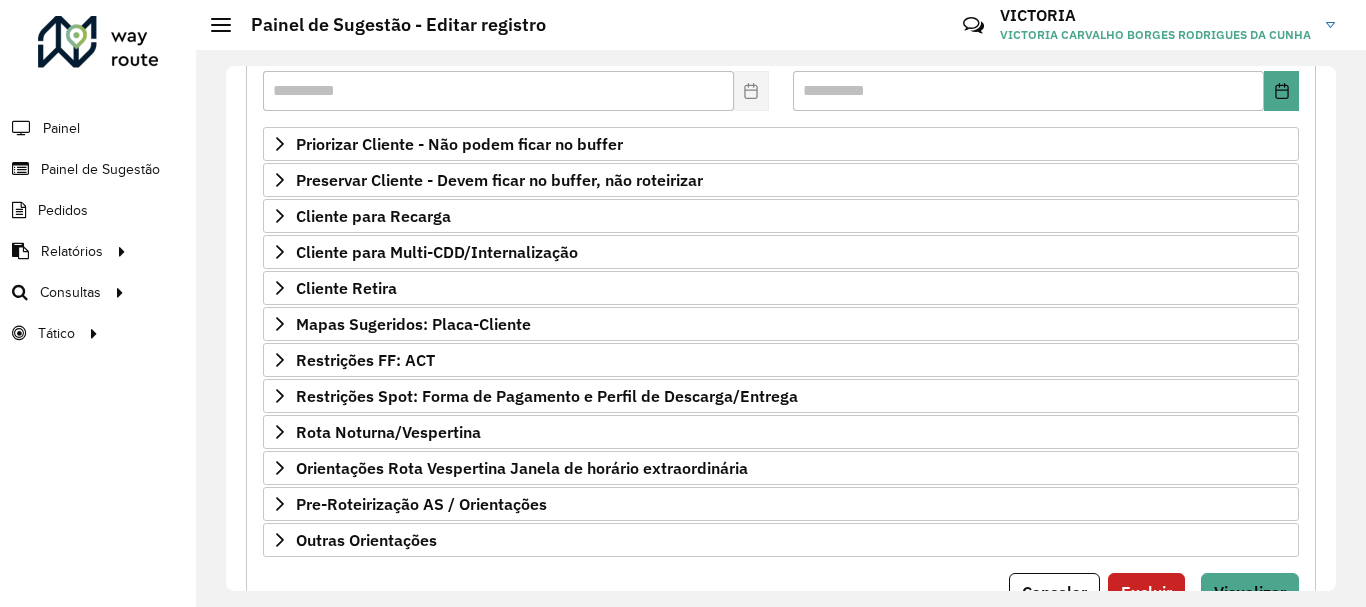 click on "**********" 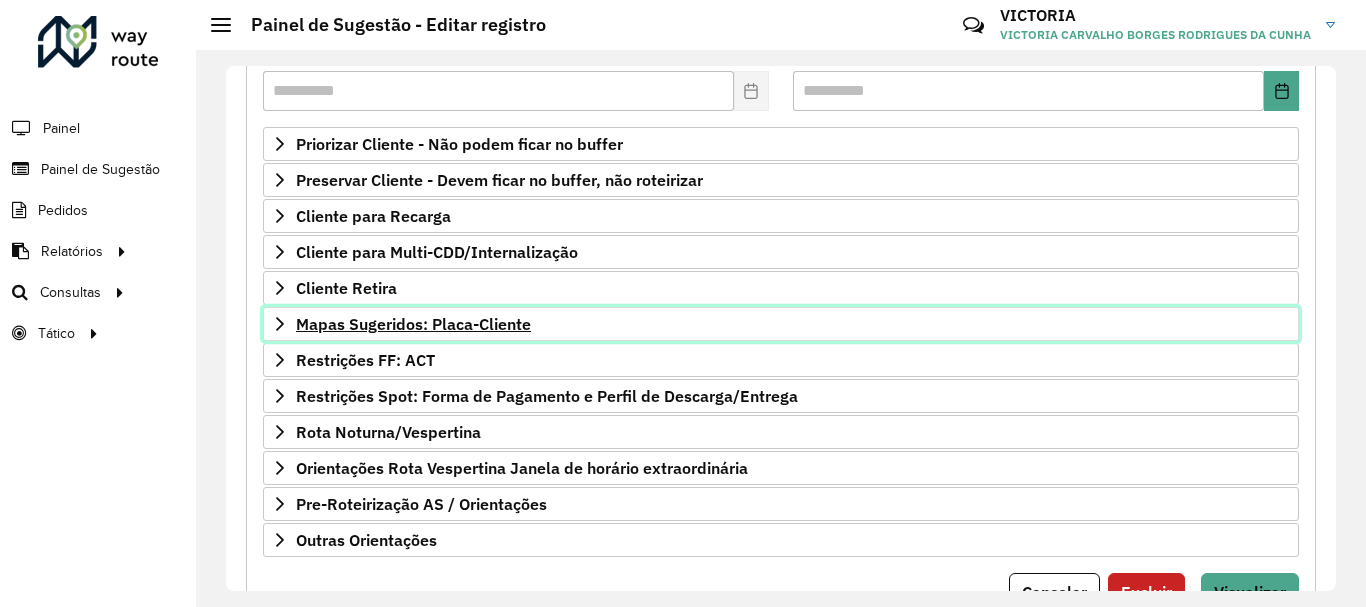 click on "Mapas Sugeridos: Placa-Cliente" at bounding box center (413, 324) 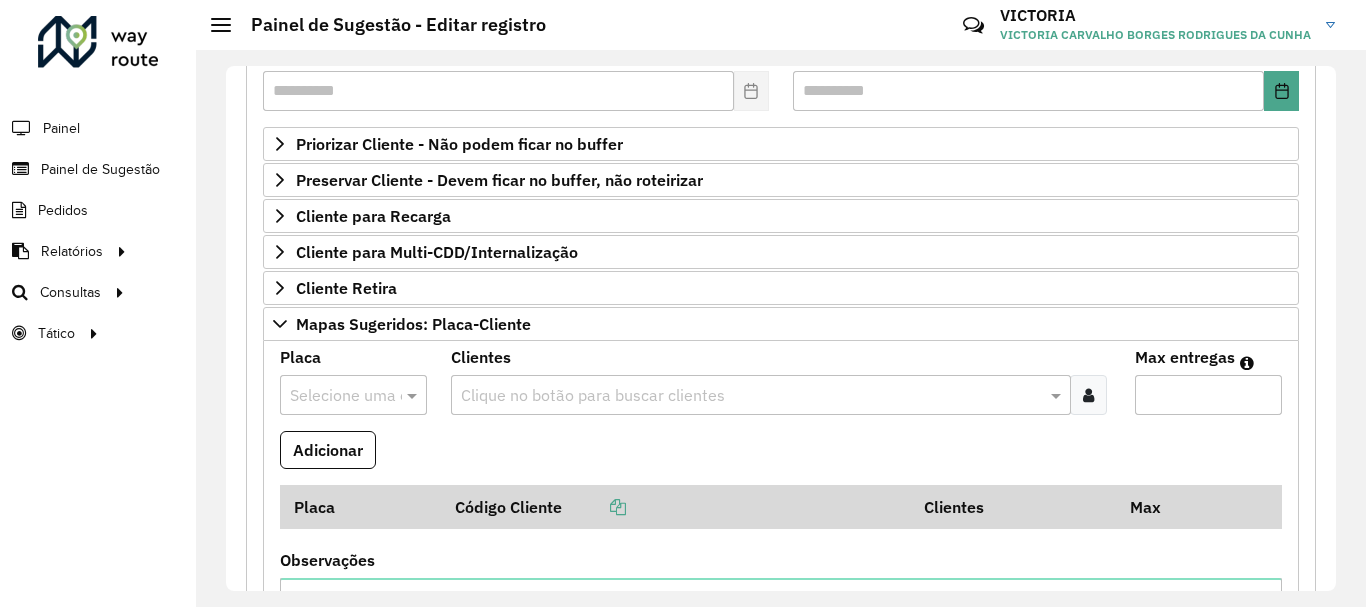 click at bounding box center (1088, 395) 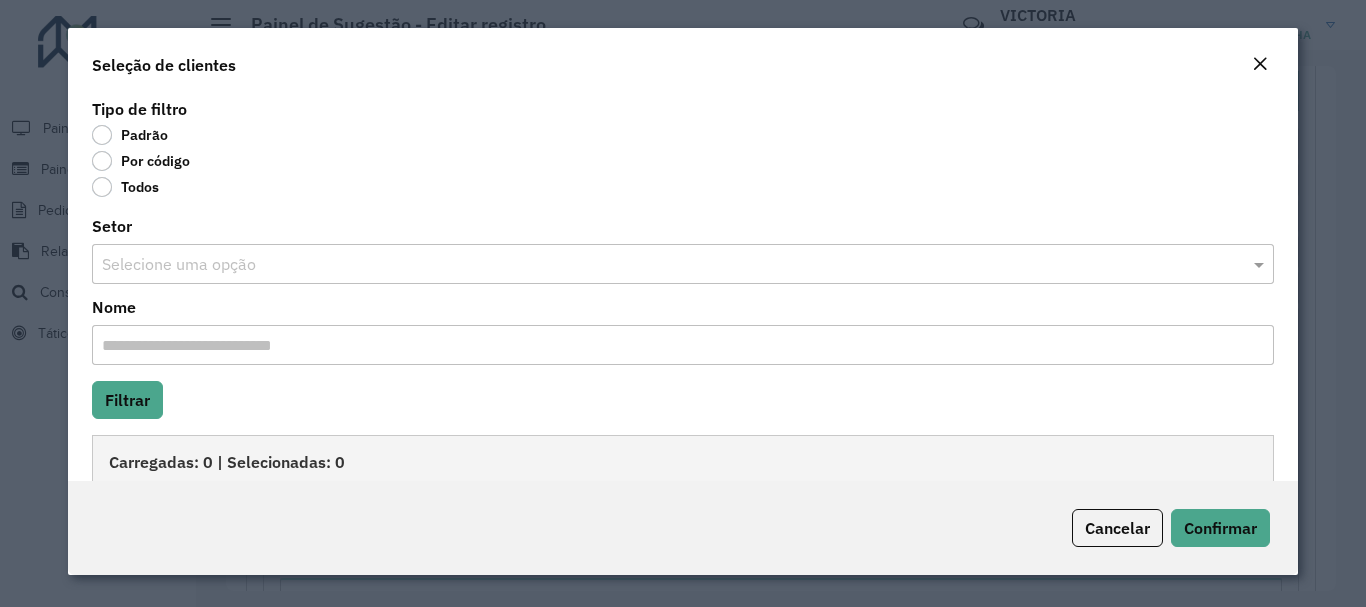 click on "Por código" 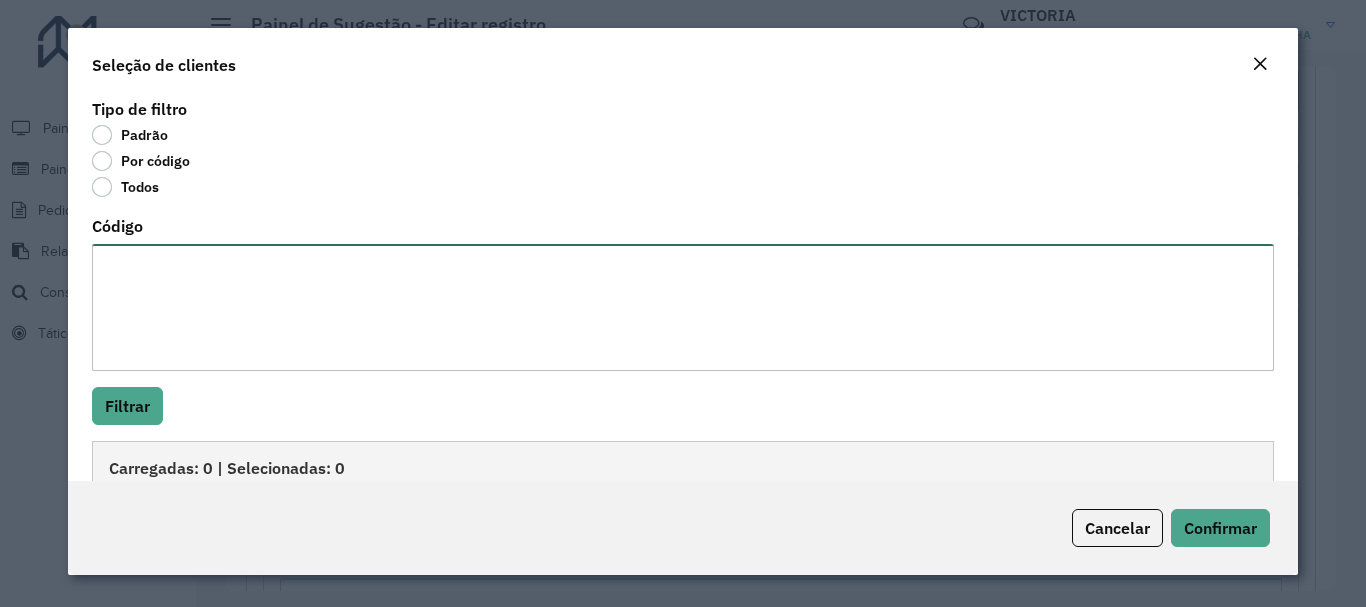 click on "Código" at bounding box center (682, 307) 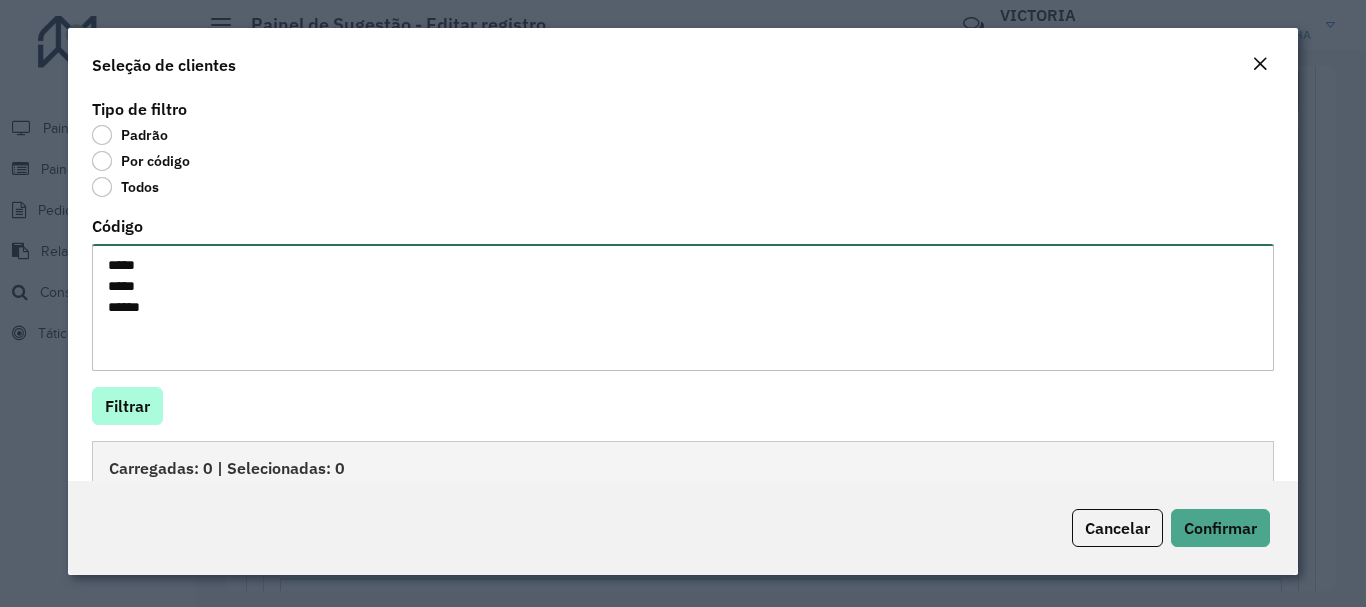 type on "*****
*****
*****" 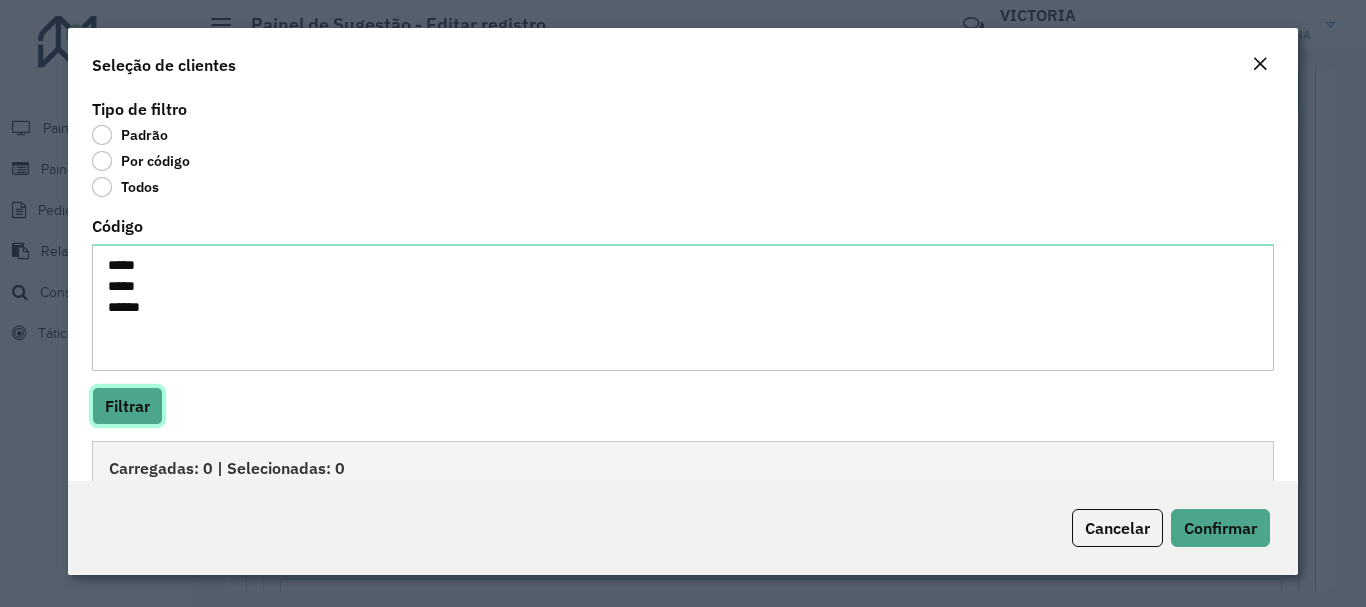 click on "Filtrar" 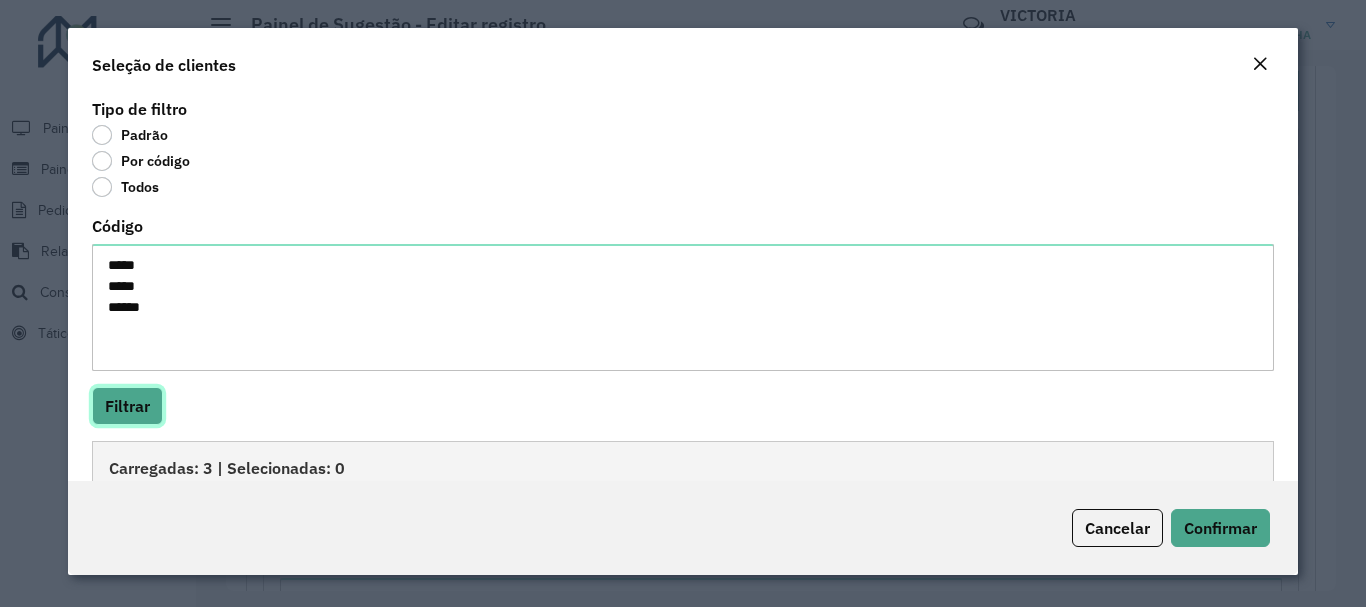 scroll, scrollTop: 204, scrollLeft: 0, axis: vertical 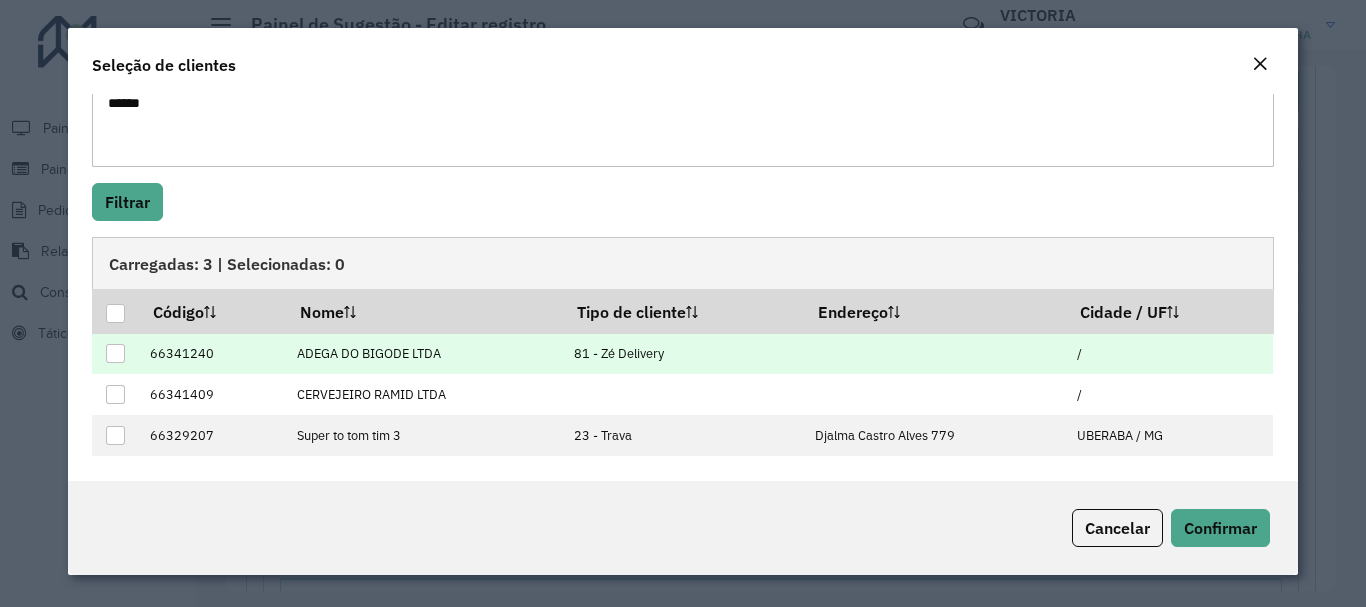 click at bounding box center [115, 353] 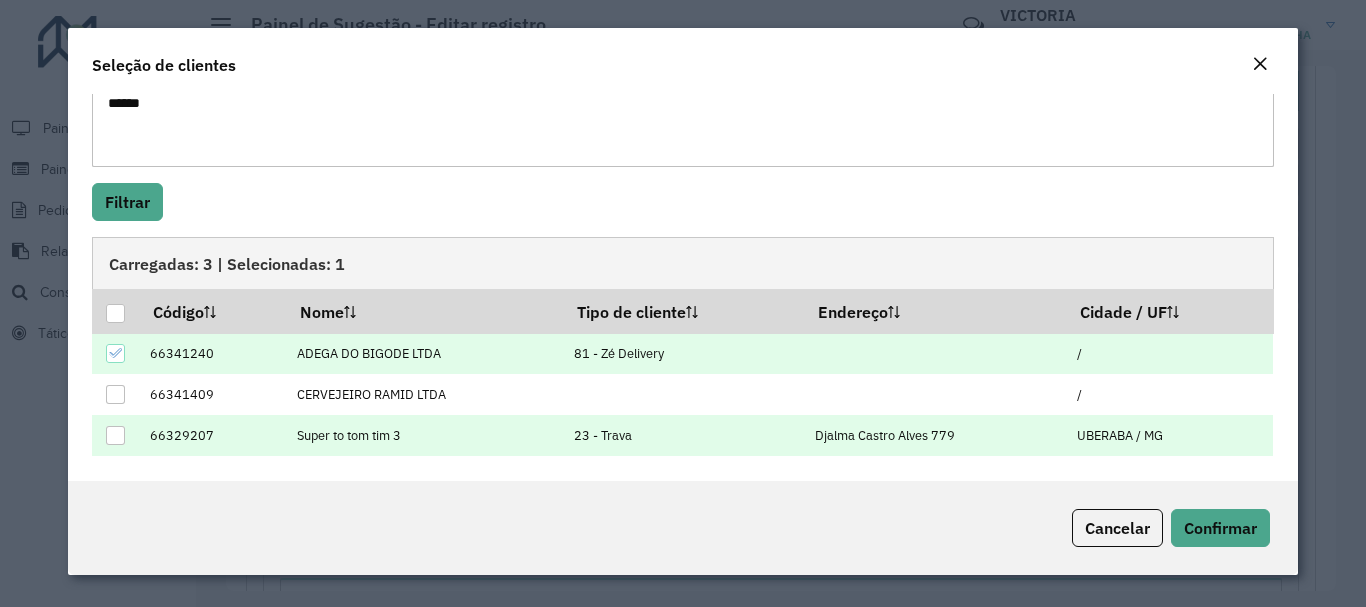 click at bounding box center [115, 435] 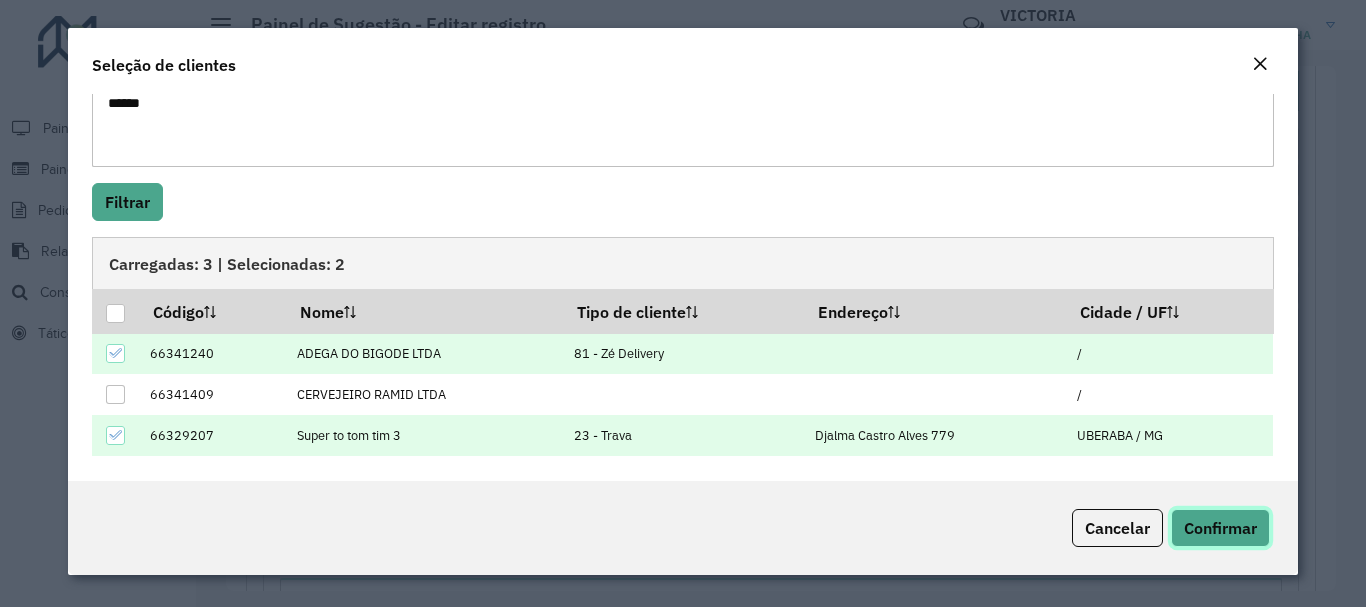 click on "Confirmar" 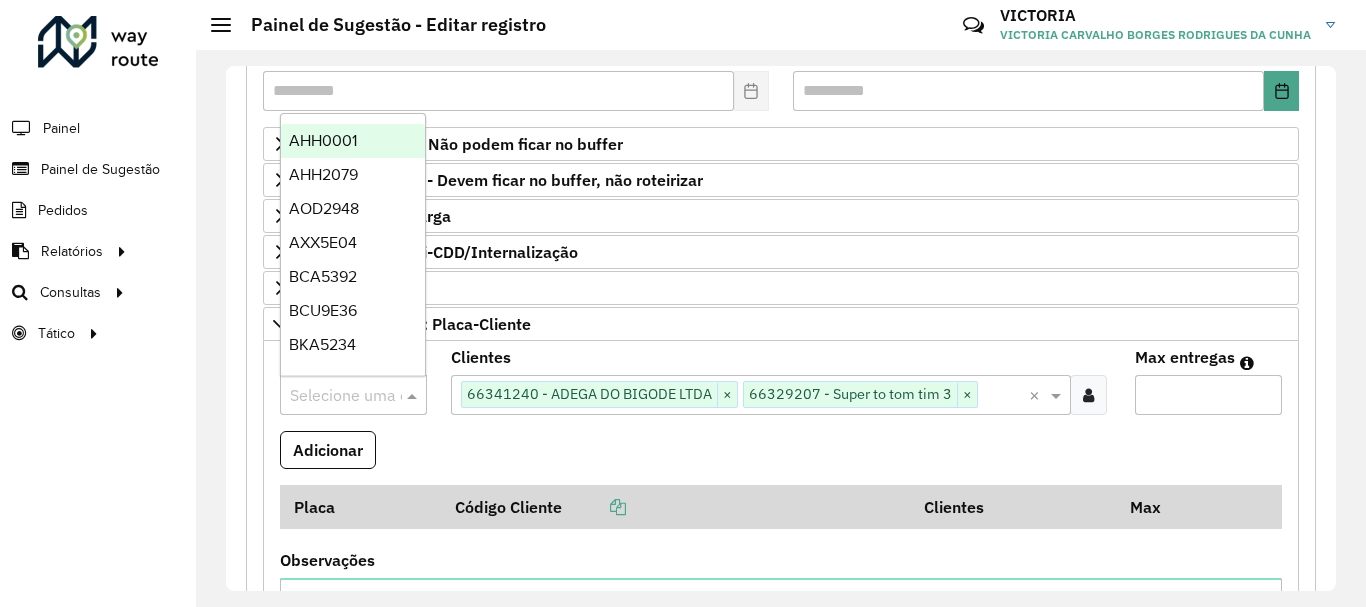click at bounding box center (333, 396) 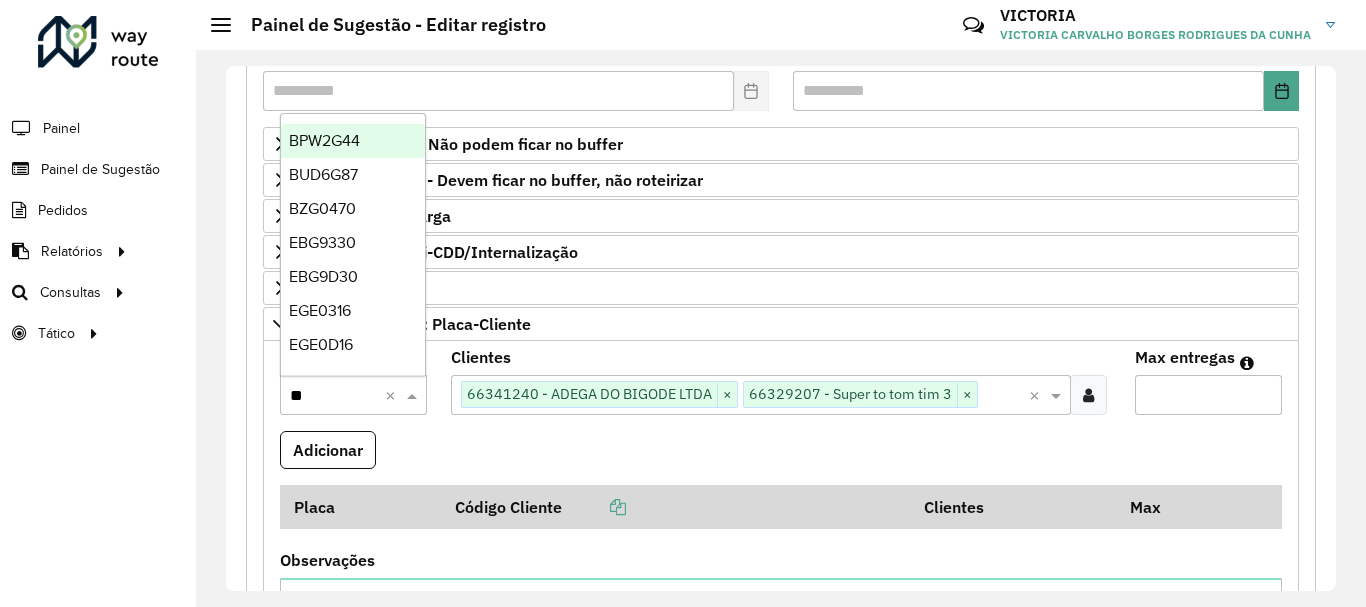 type on "***" 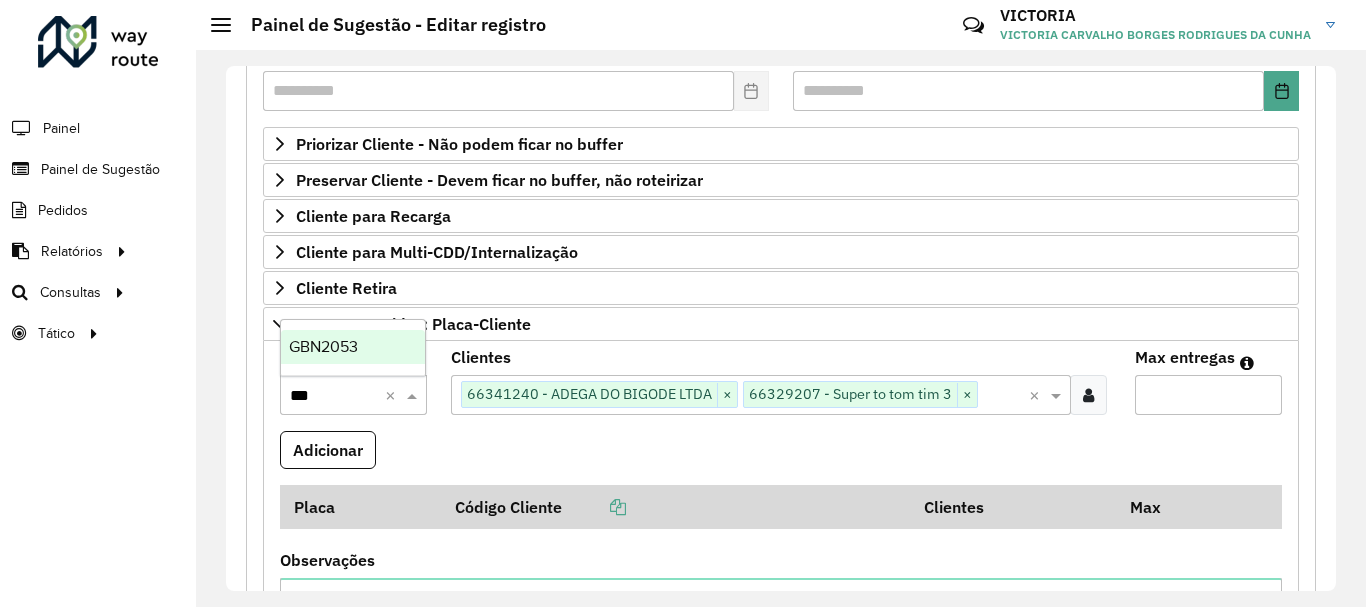 click on "GBN2053" at bounding box center [353, 347] 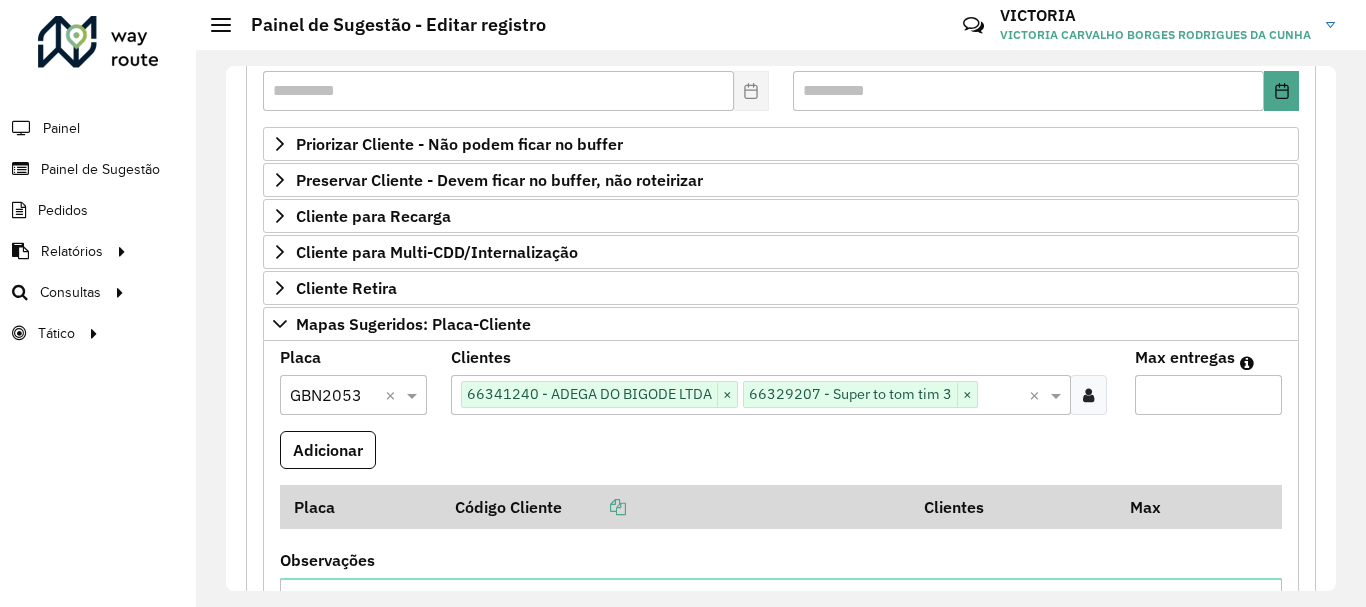 click on "Max entregas" at bounding box center (1208, 395) 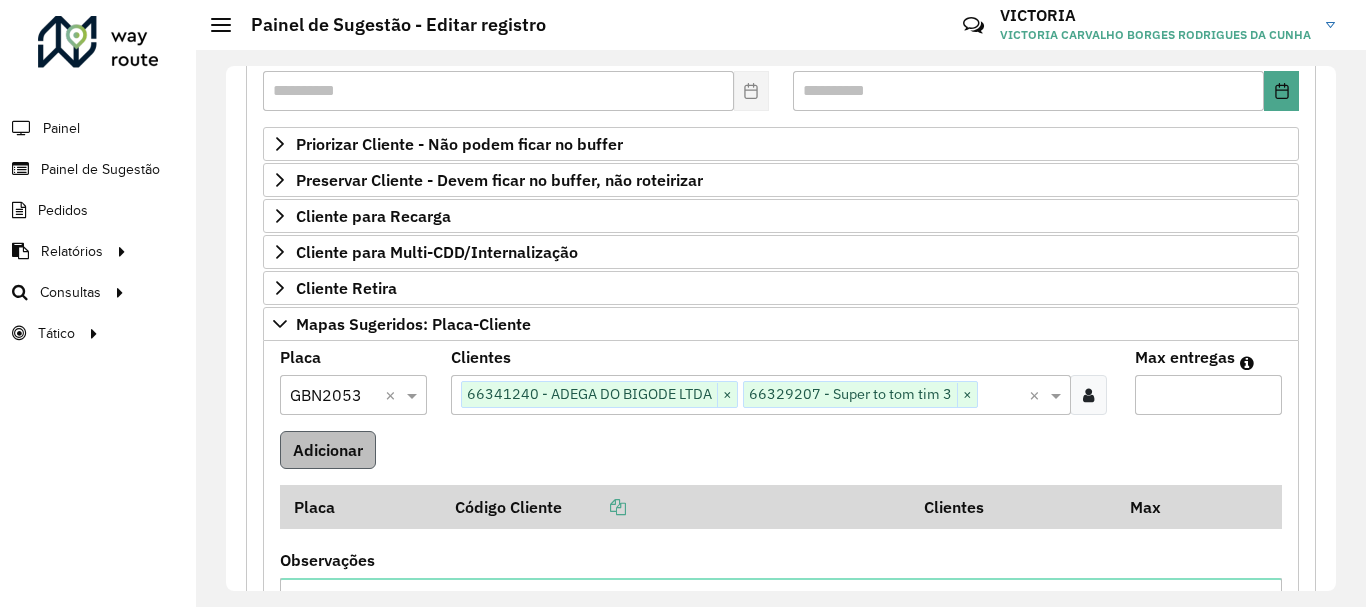 type on "*" 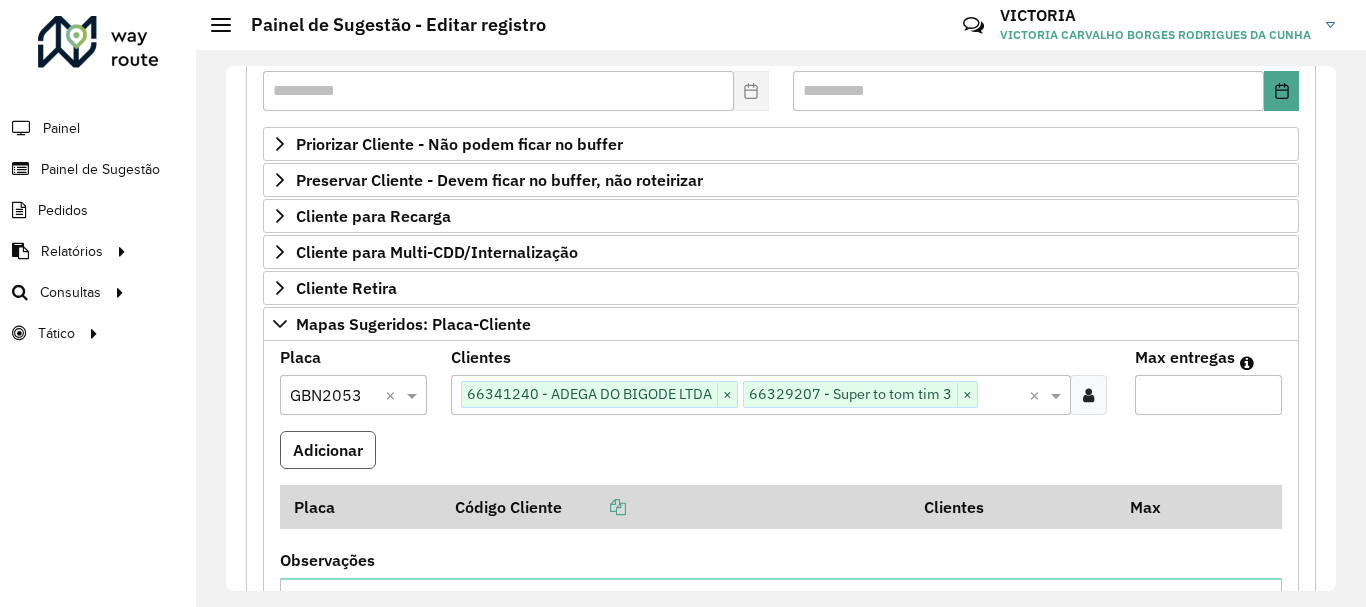 click on "Adicionar" at bounding box center [328, 450] 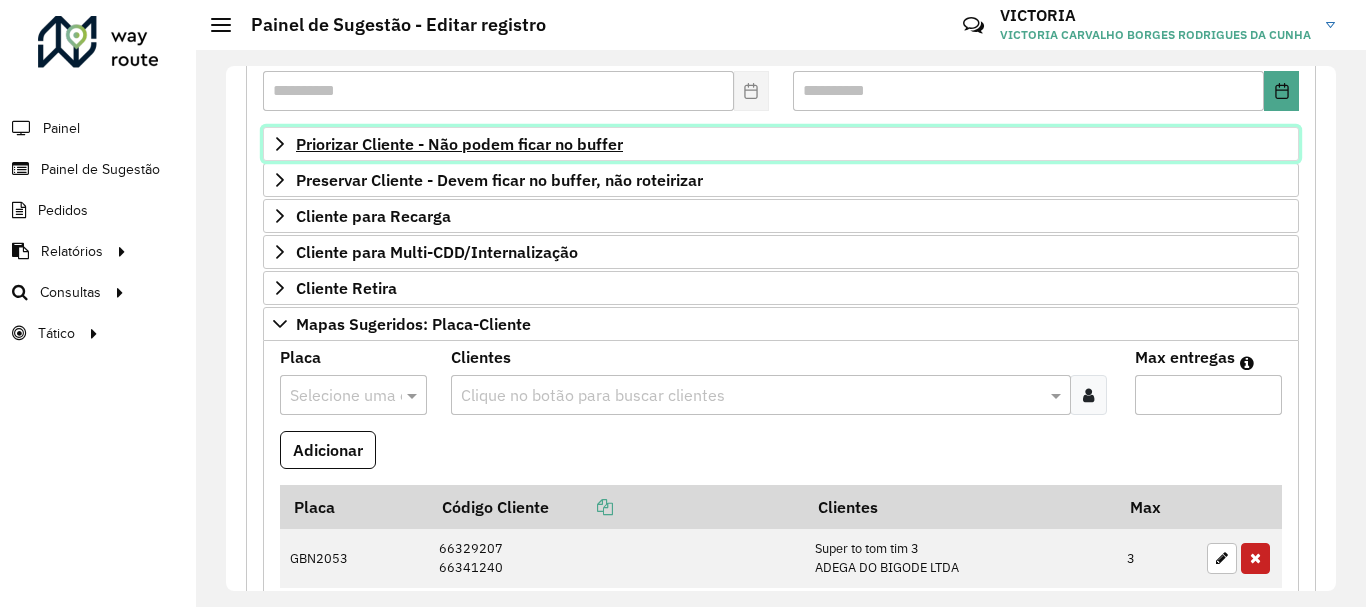 click on "Priorizar Cliente - Não podem ficar no buffer" at bounding box center (459, 144) 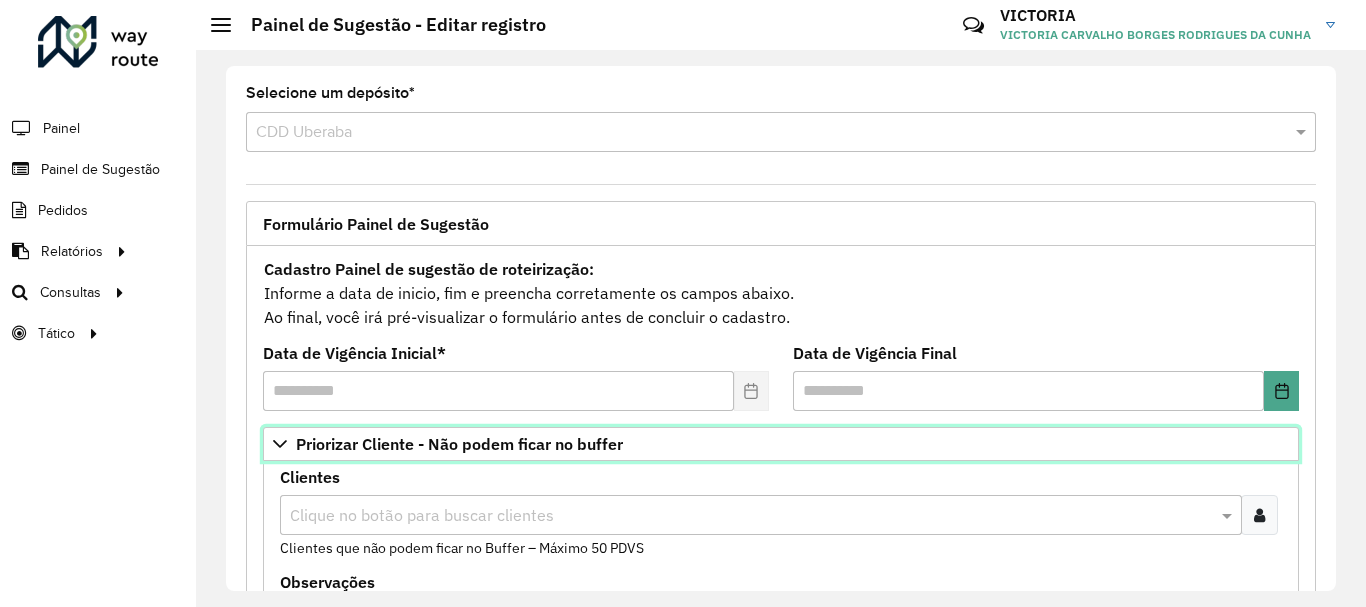 scroll, scrollTop: 300, scrollLeft: 0, axis: vertical 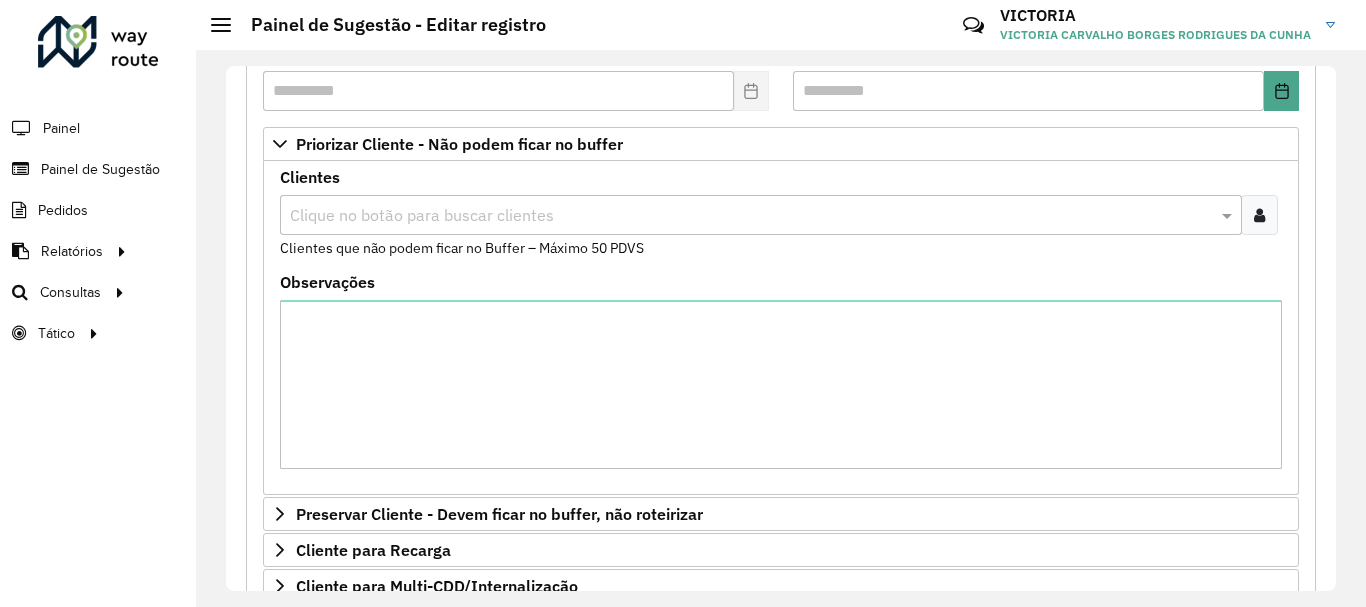 click at bounding box center (1259, 215) 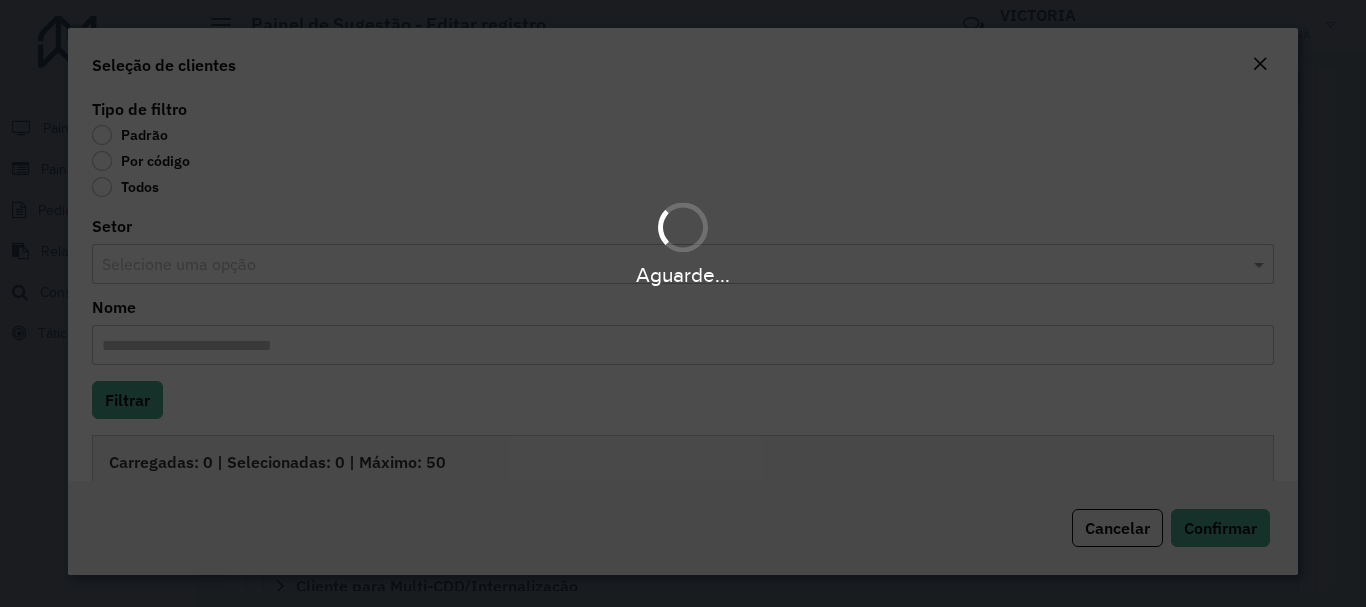 click on "Aguarde..." at bounding box center (683, 303) 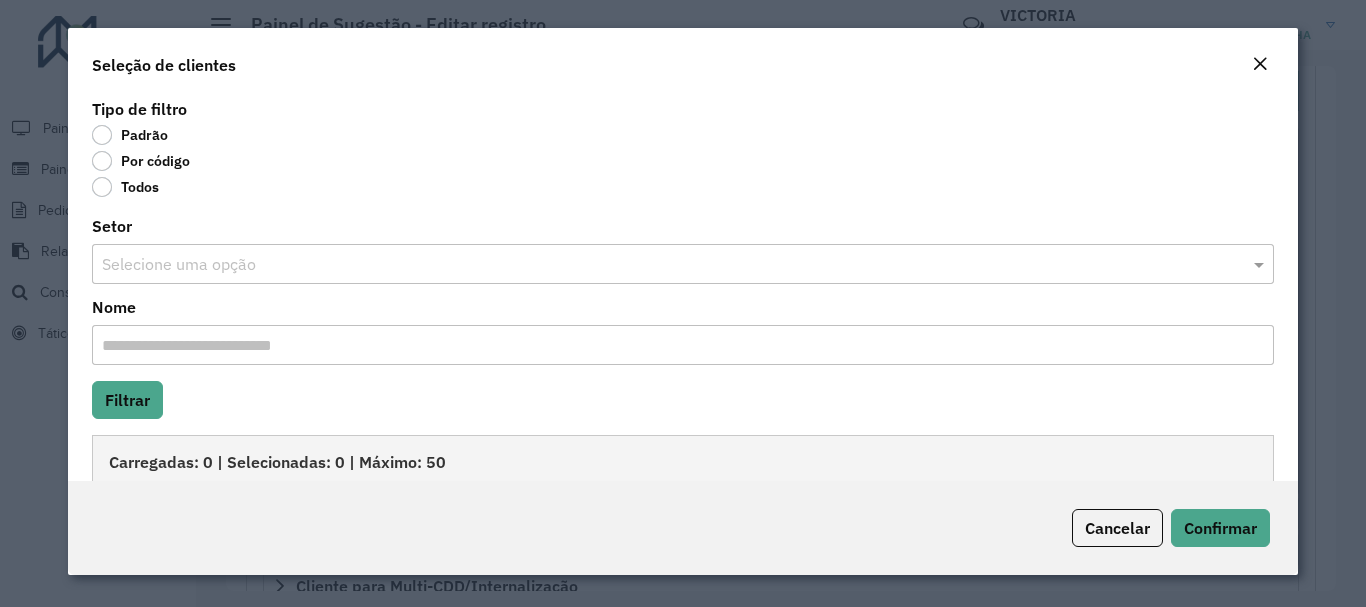 click on "Por código" 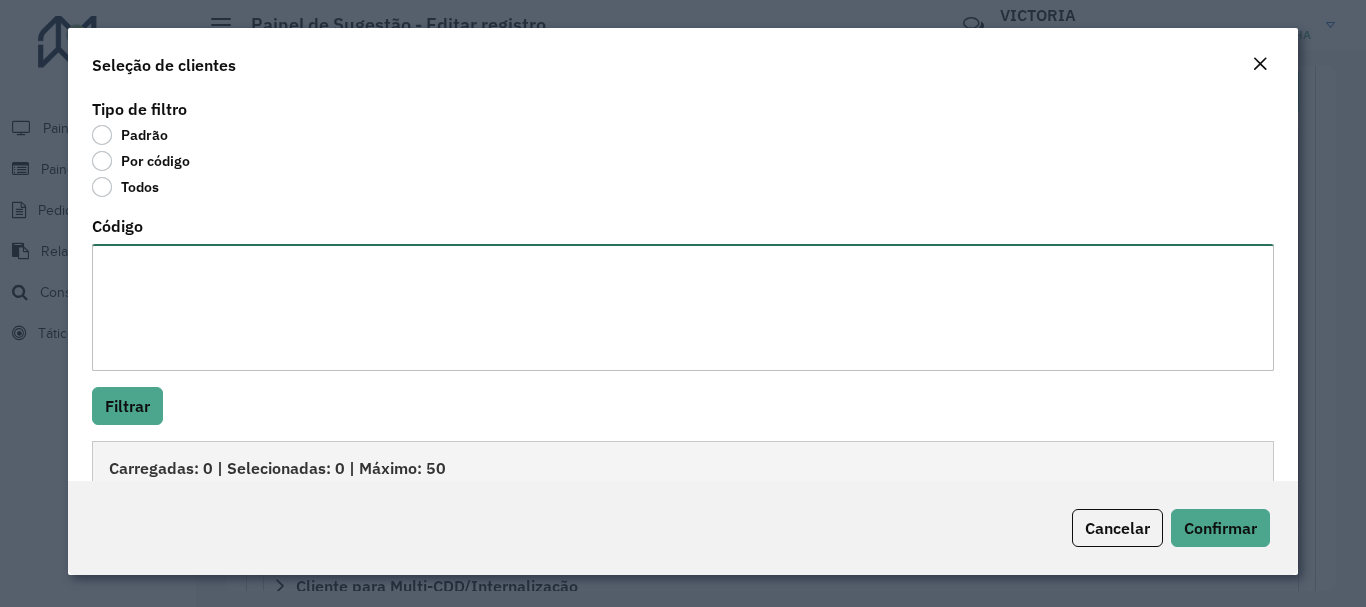 click on "Código" at bounding box center (682, 307) 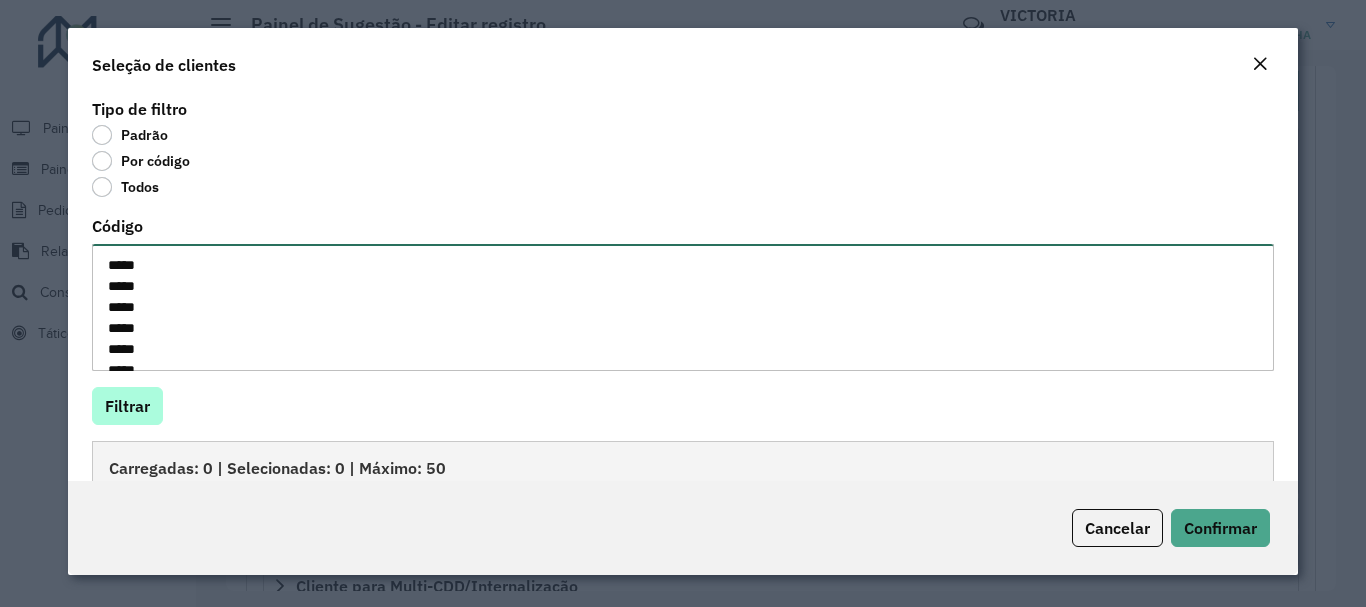 scroll, scrollTop: 365, scrollLeft: 0, axis: vertical 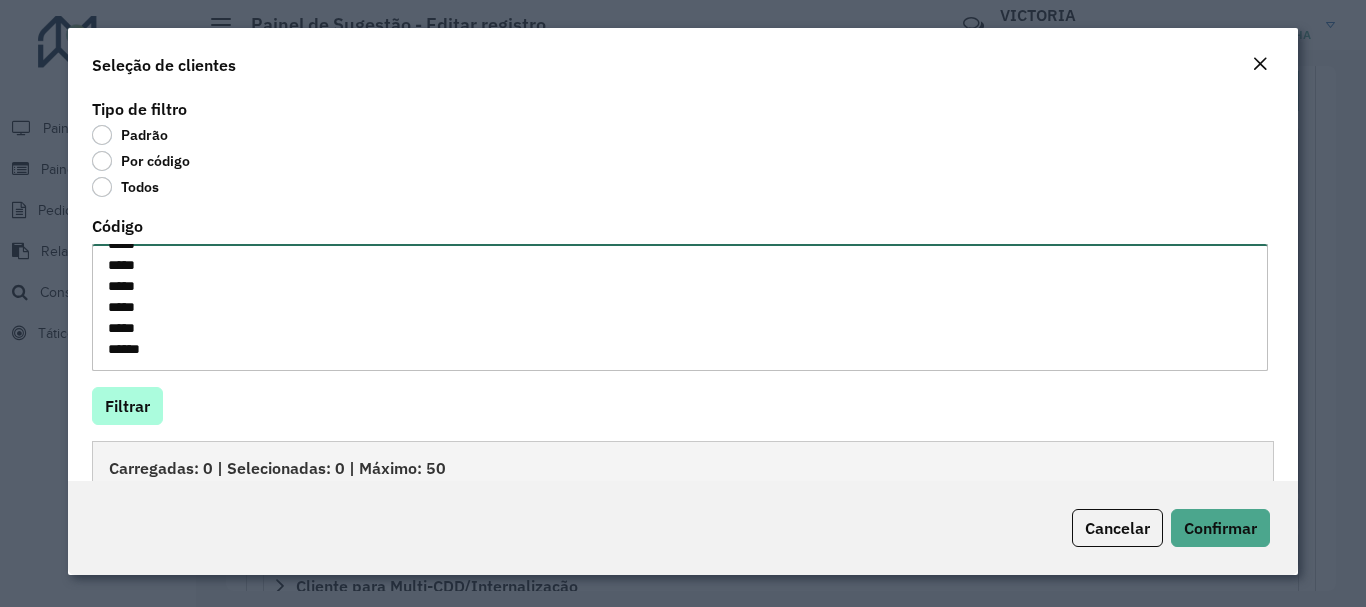 type on "*****
*****
*****
*****
*****
*****
*****
*****
*****
*****
*****
*****
*****
*****
*****
*****
*****
*****
*****
*****
*****" 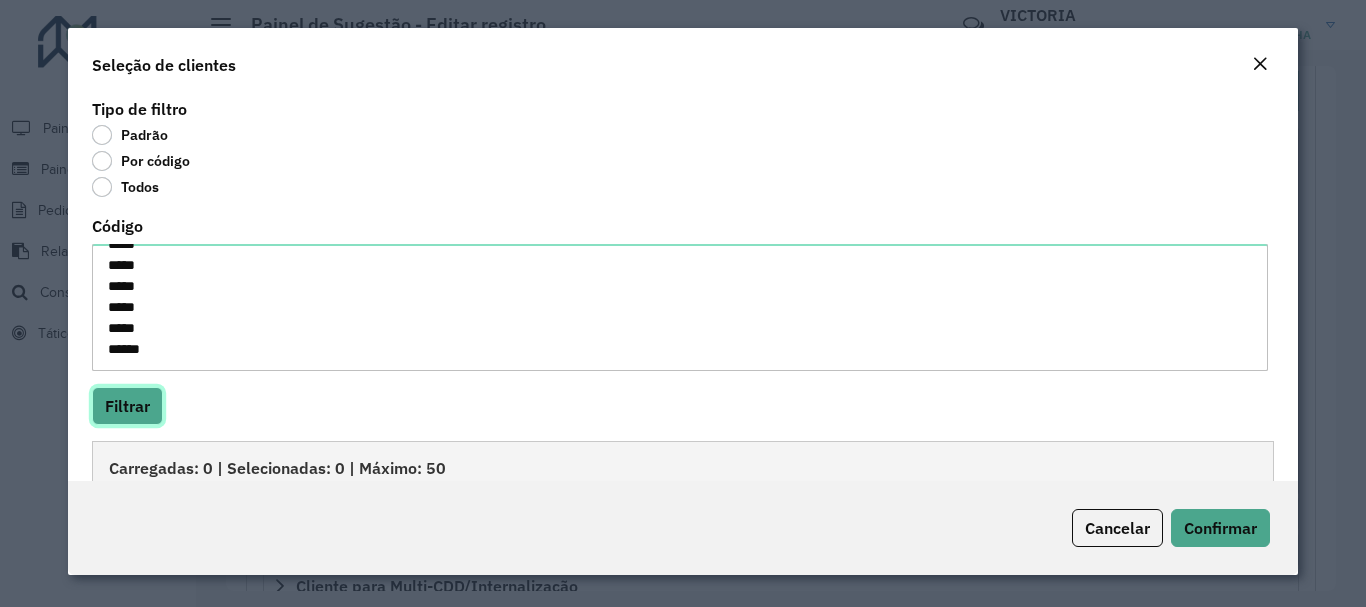click on "Filtrar" 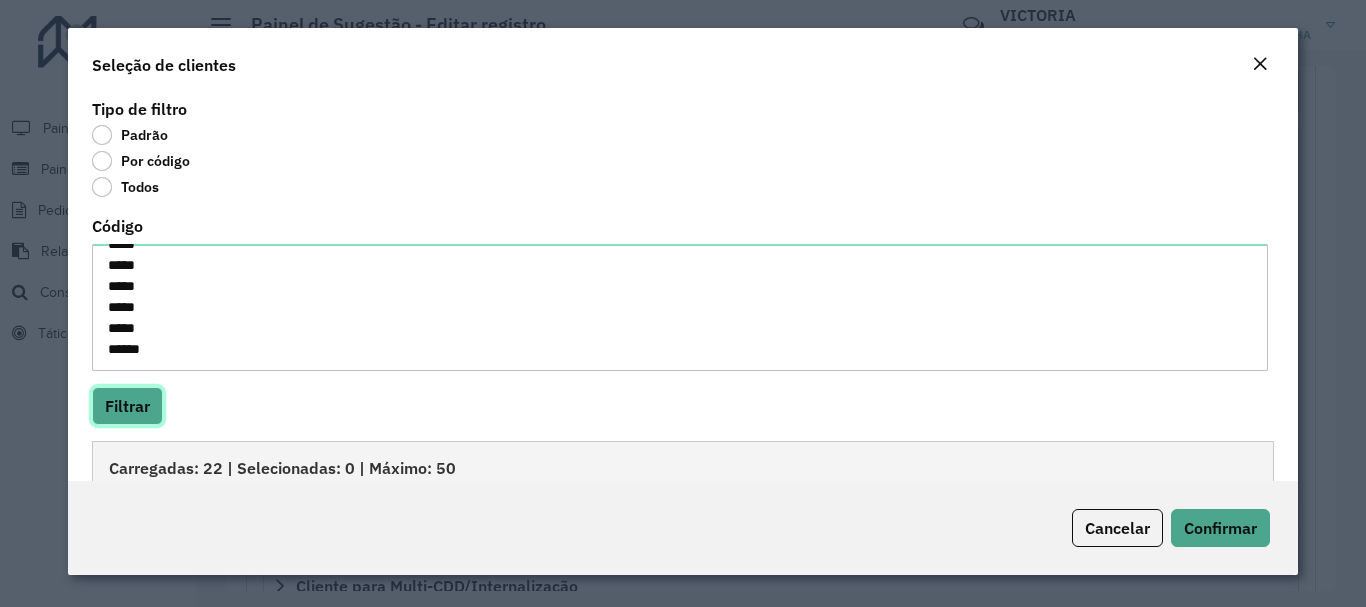 scroll, scrollTop: 345, scrollLeft: 0, axis: vertical 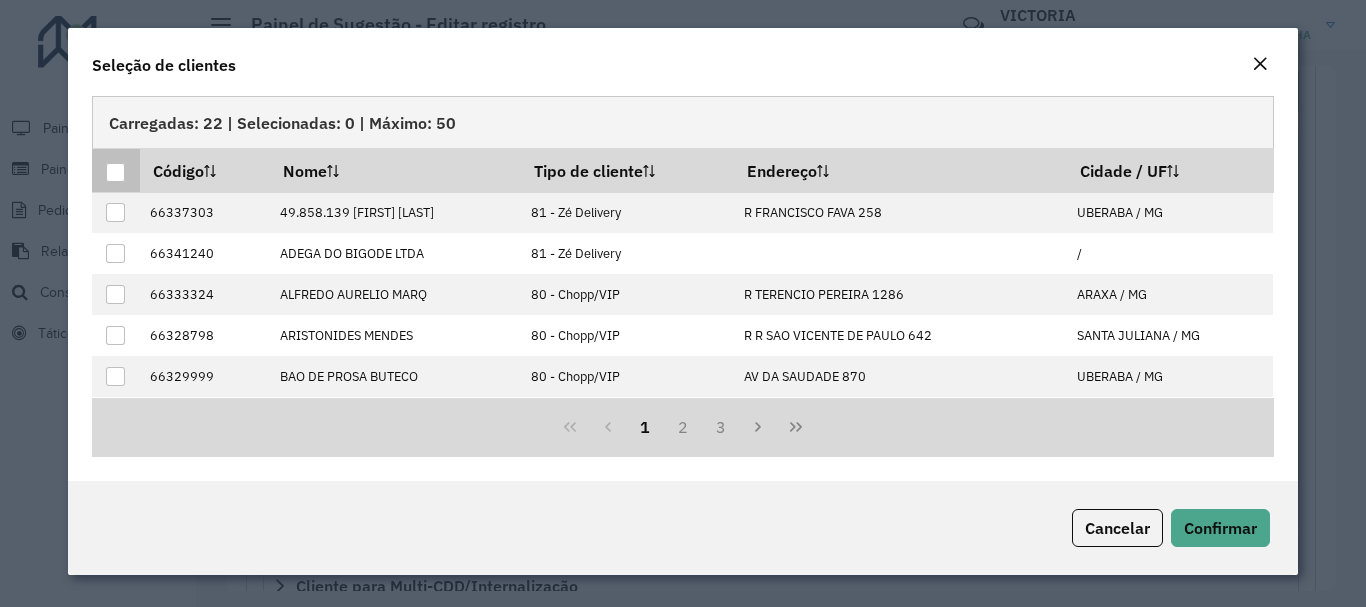 click at bounding box center [115, 172] 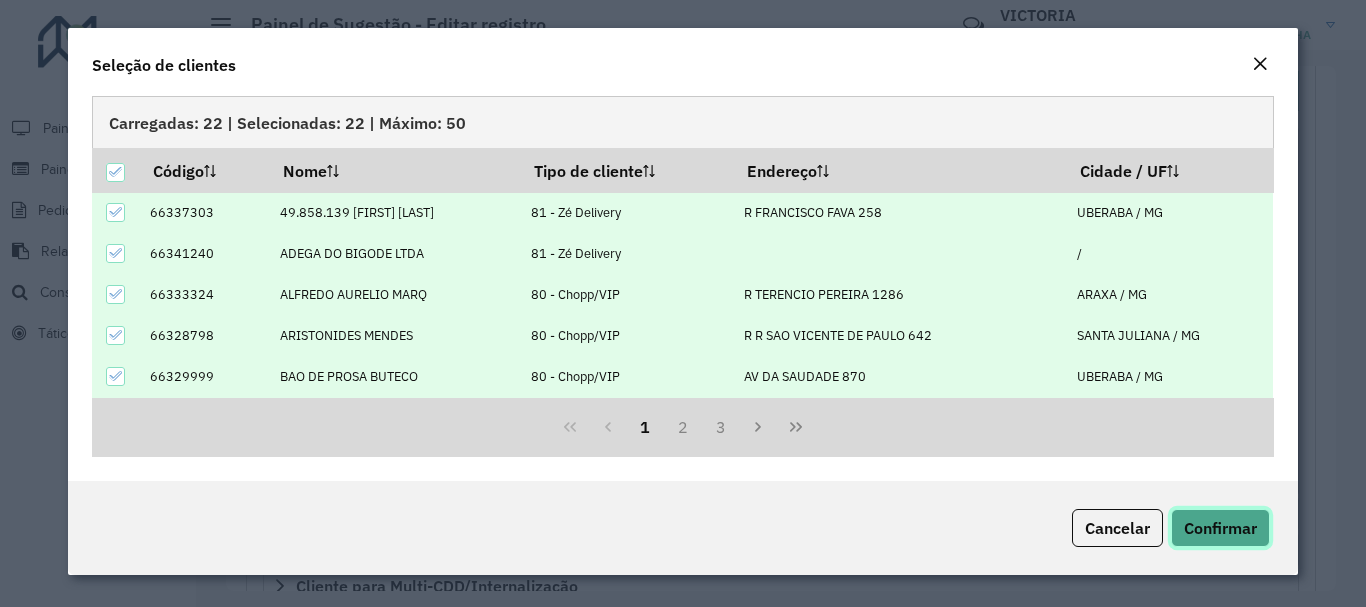 click on "Confirmar" 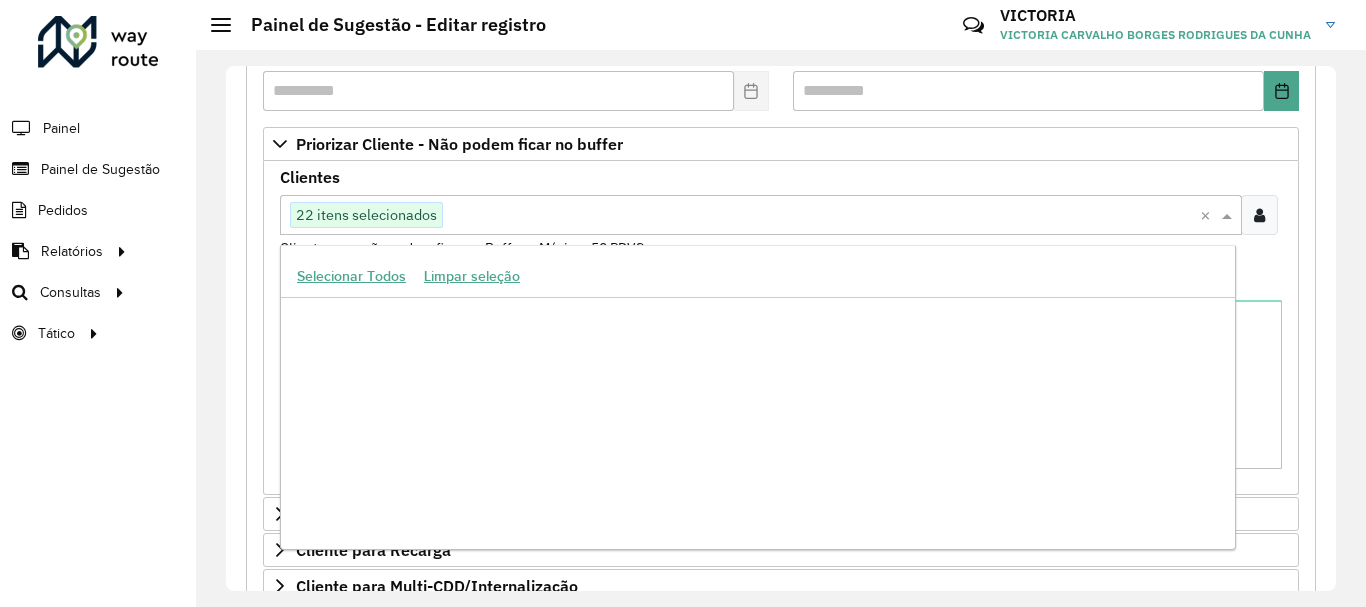 click on "Clique no botão para buscar clientes 22 itens selecionados" at bounding box center [740, 215] 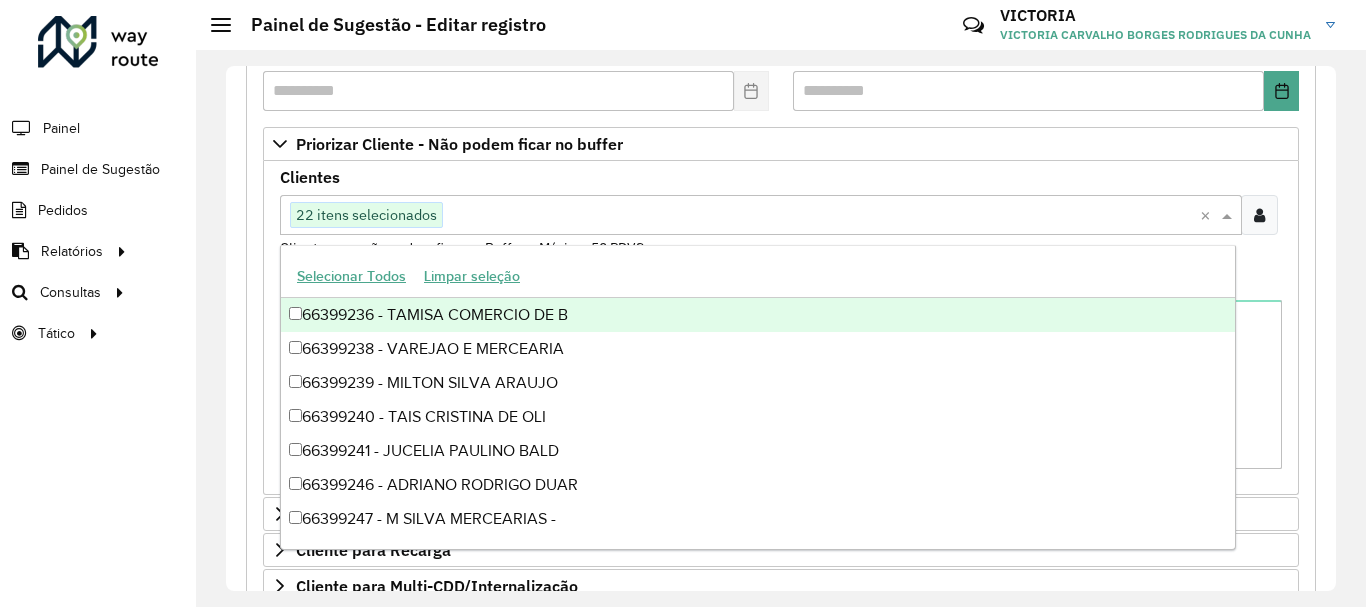 paste on "*****" 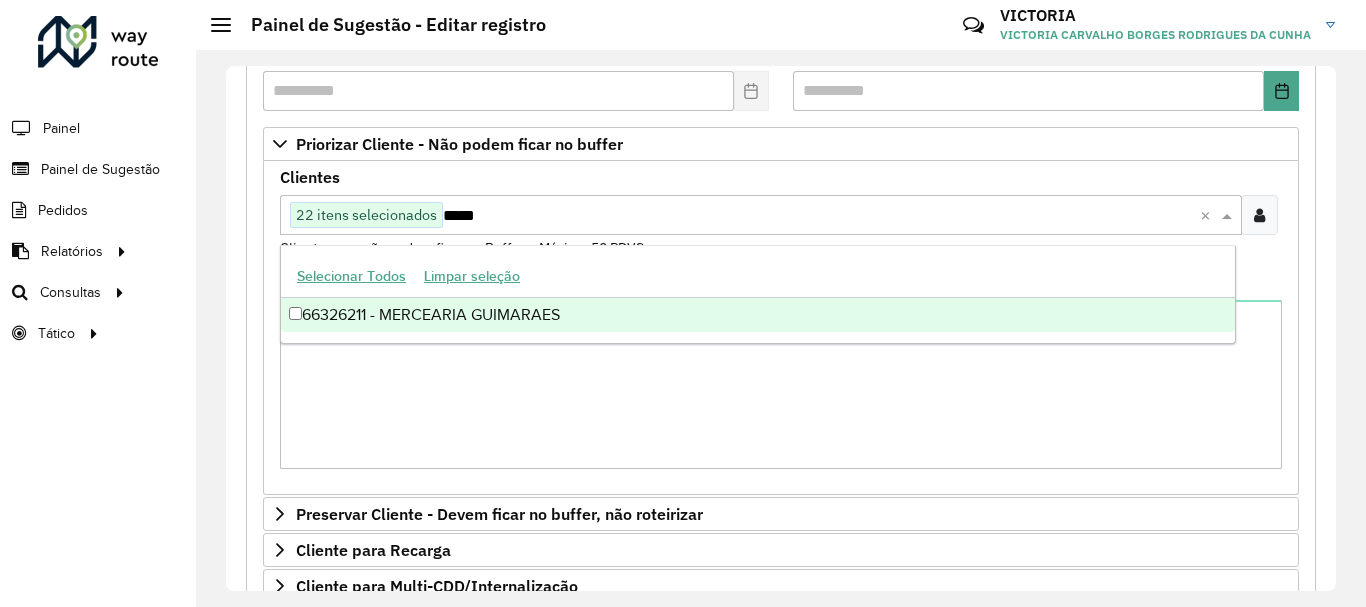 scroll, scrollTop: 0, scrollLeft: 0, axis: both 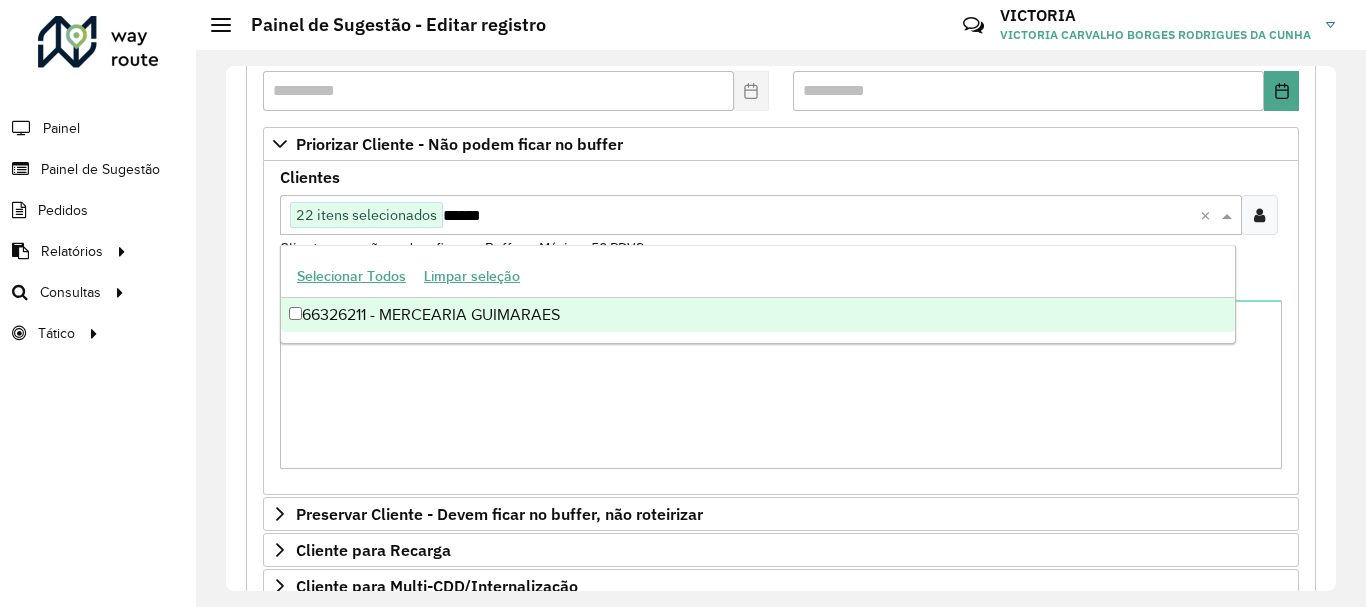 click on "66326211 - MERCEARIA GUIMARAES" at bounding box center (758, 315) 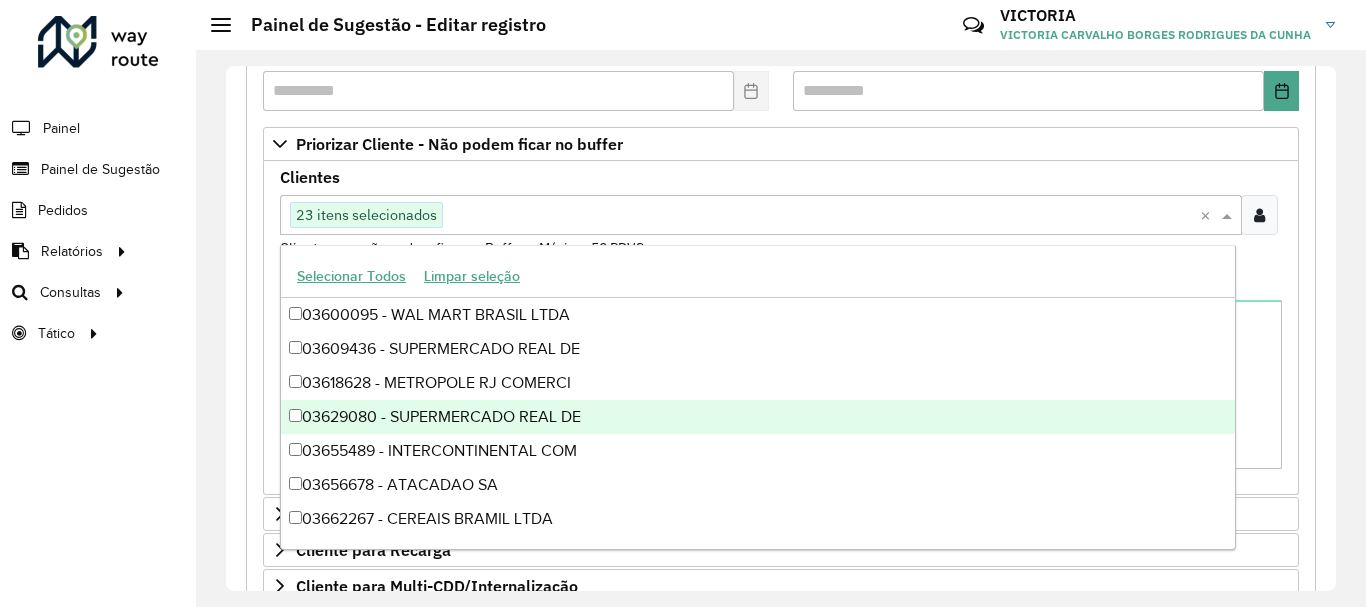 scroll, scrollTop: 700, scrollLeft: 0, axis: vertical 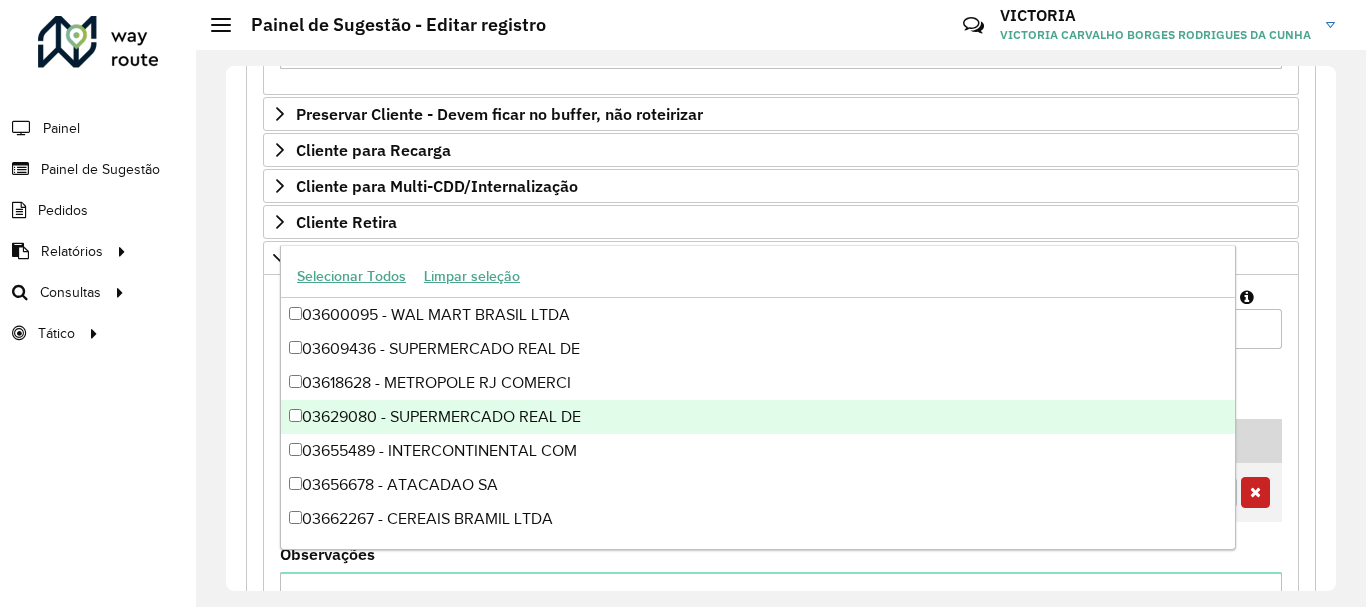 click on "**********" 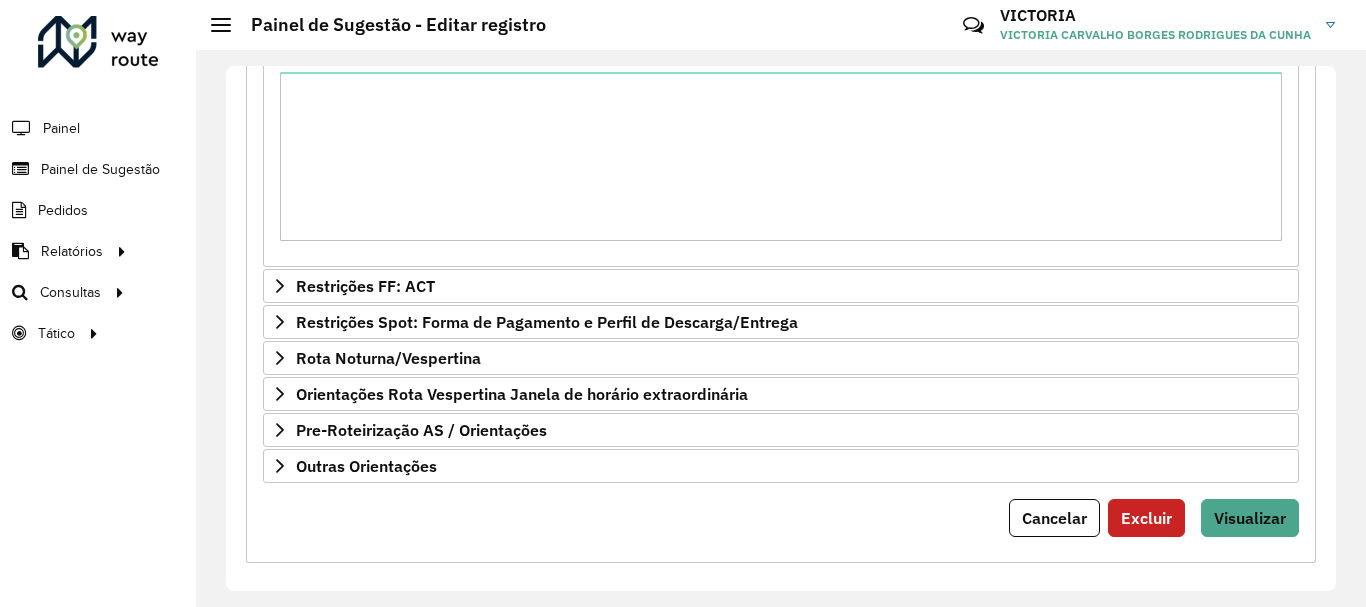 scroll, scrollTop: 1216, scrollLeft: 0, axis: vertical 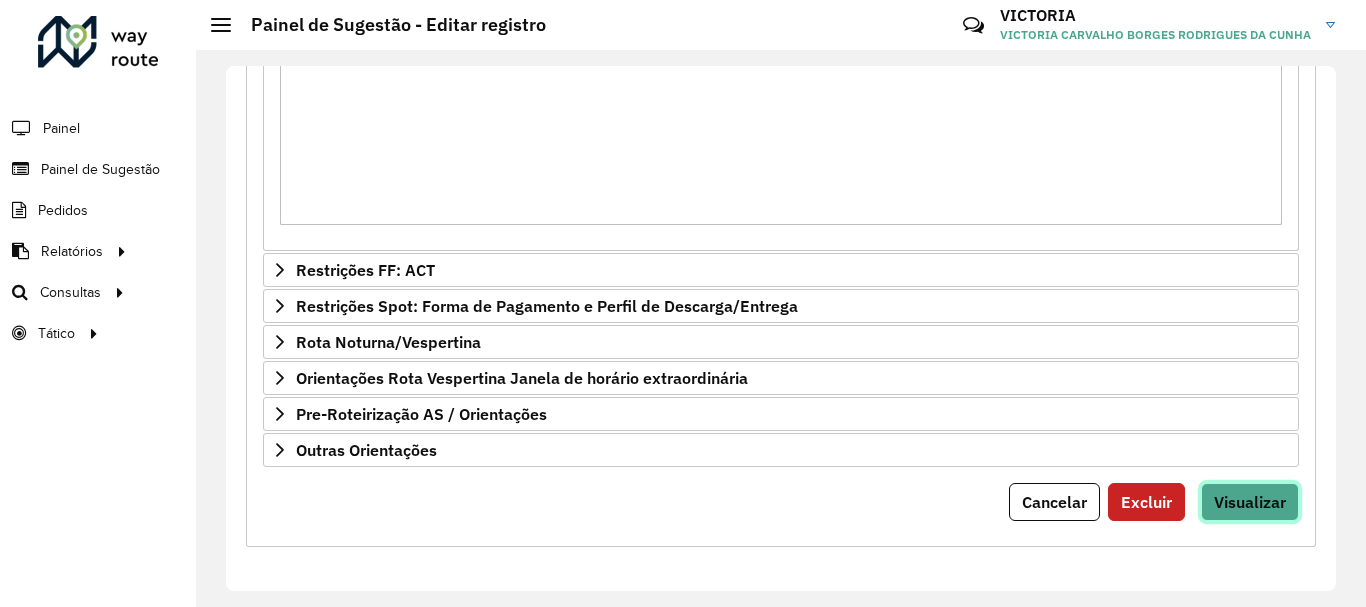 click on "Visualizar" at bounding box center (1250, 502) 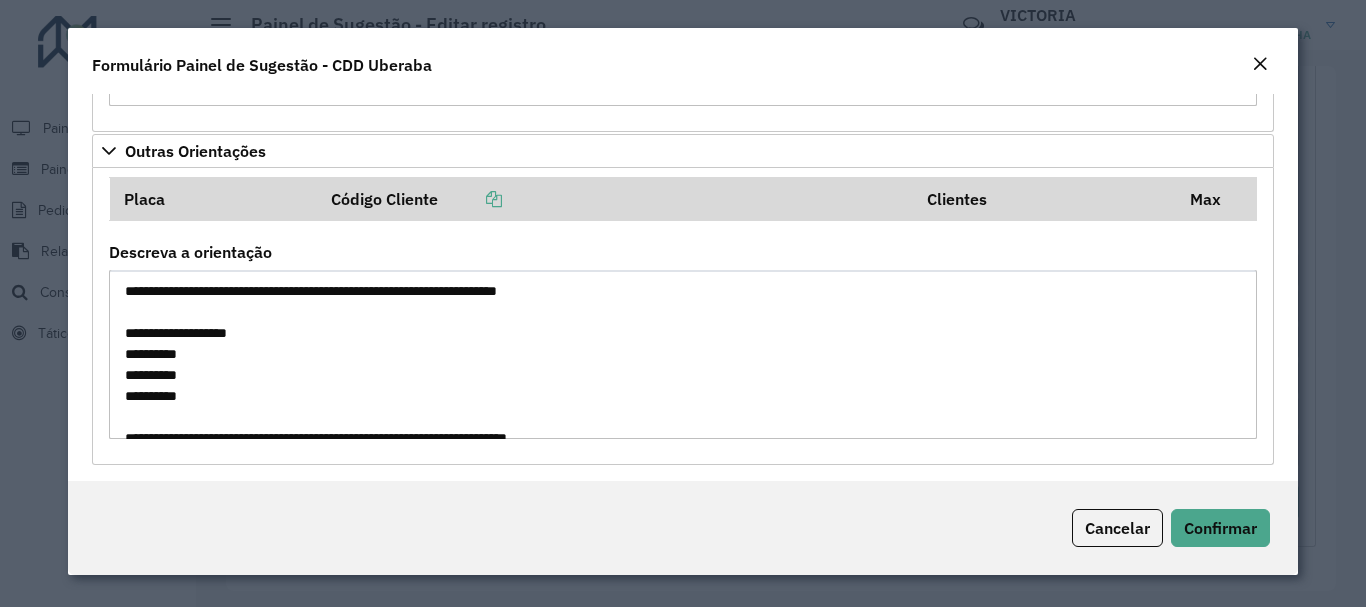 scroll, scrollTop: 1300, scrollLeft: 0, axis: vertical 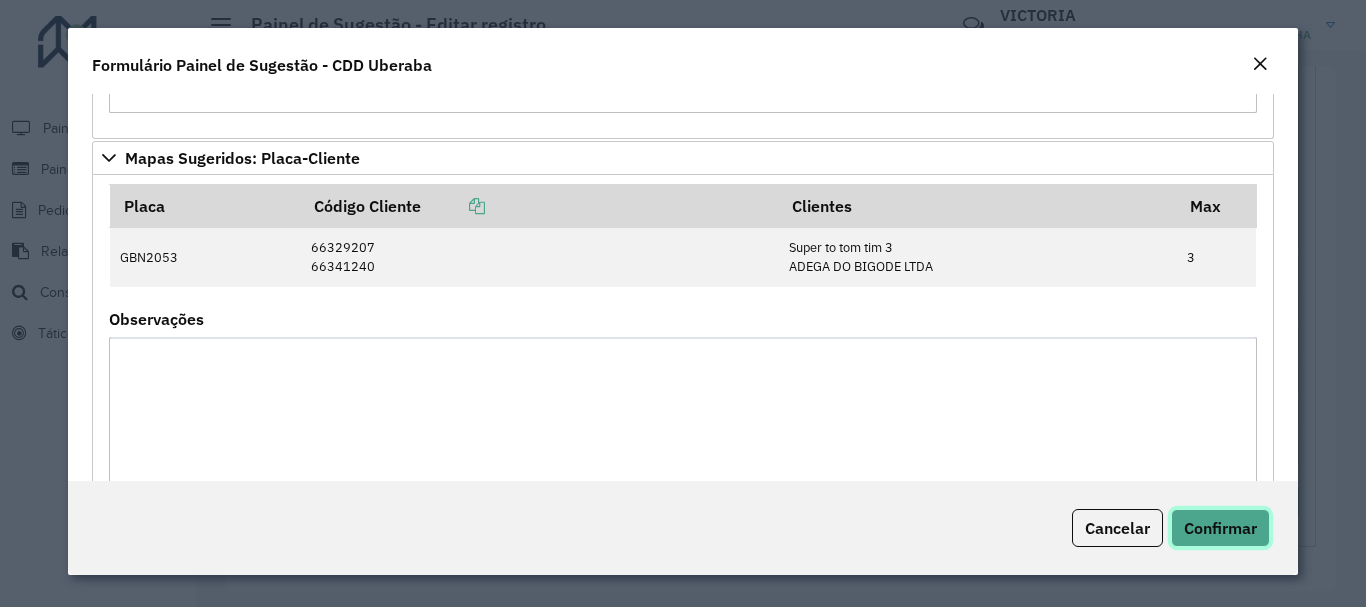 click on "Confirmar" 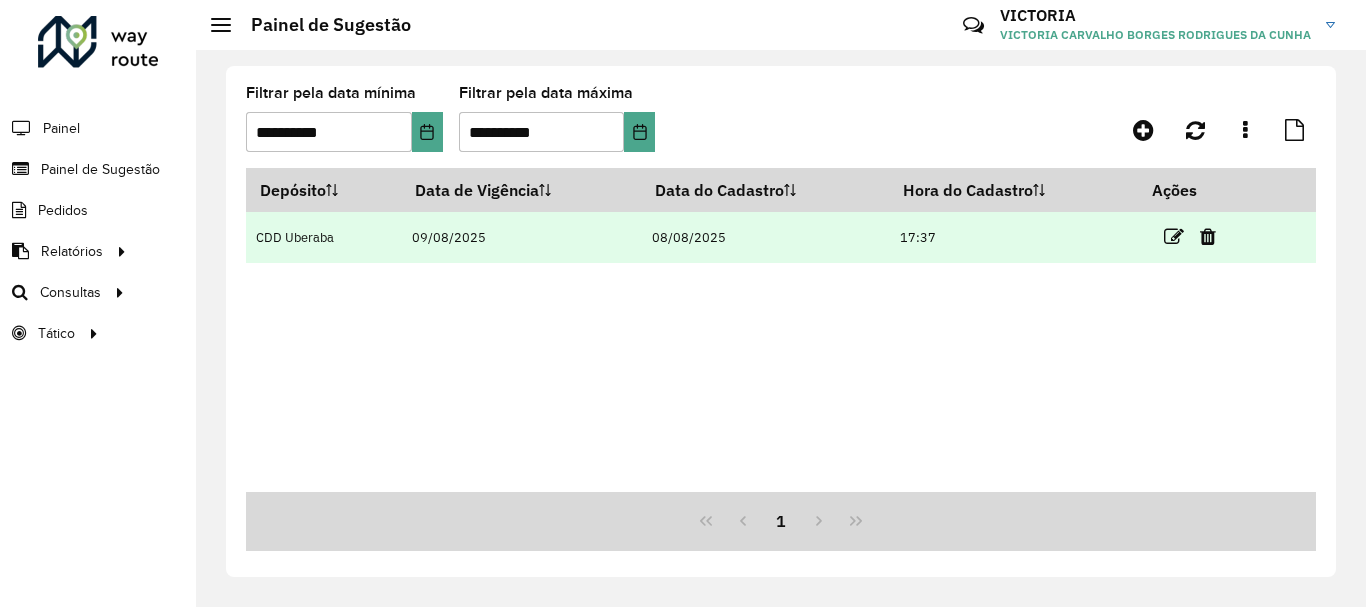 click at bounding box center (1174, 236) 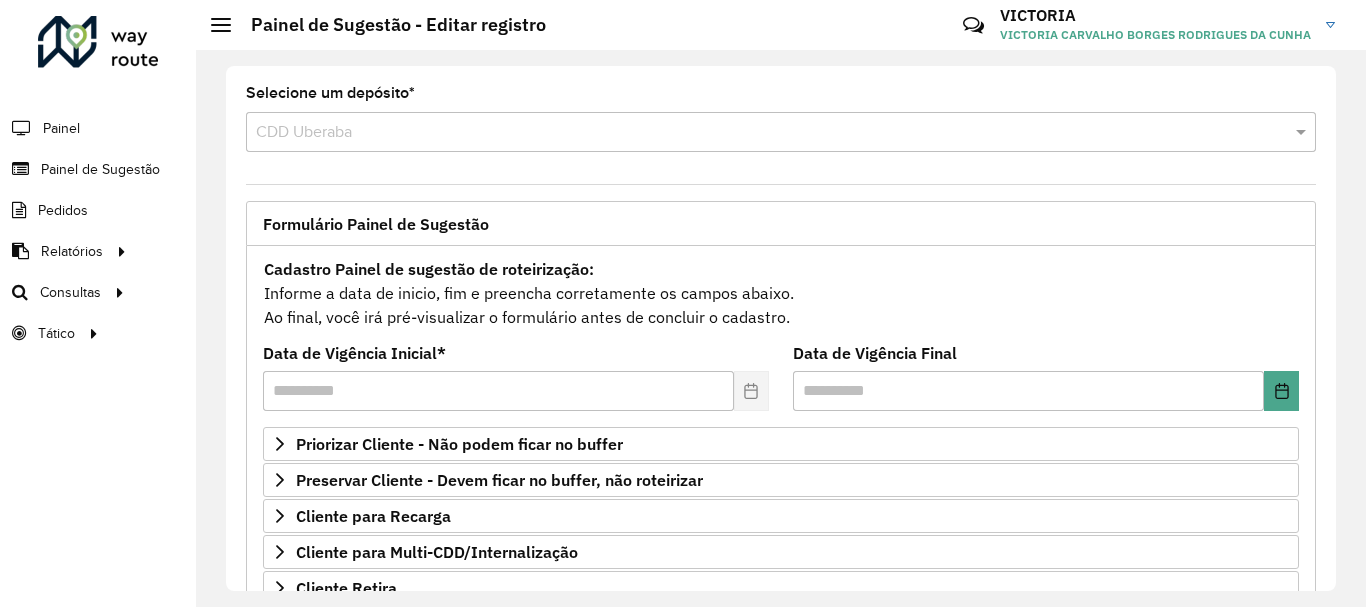 scroll, scrollTop: 390, scrollLeft: 0, axis: vertical 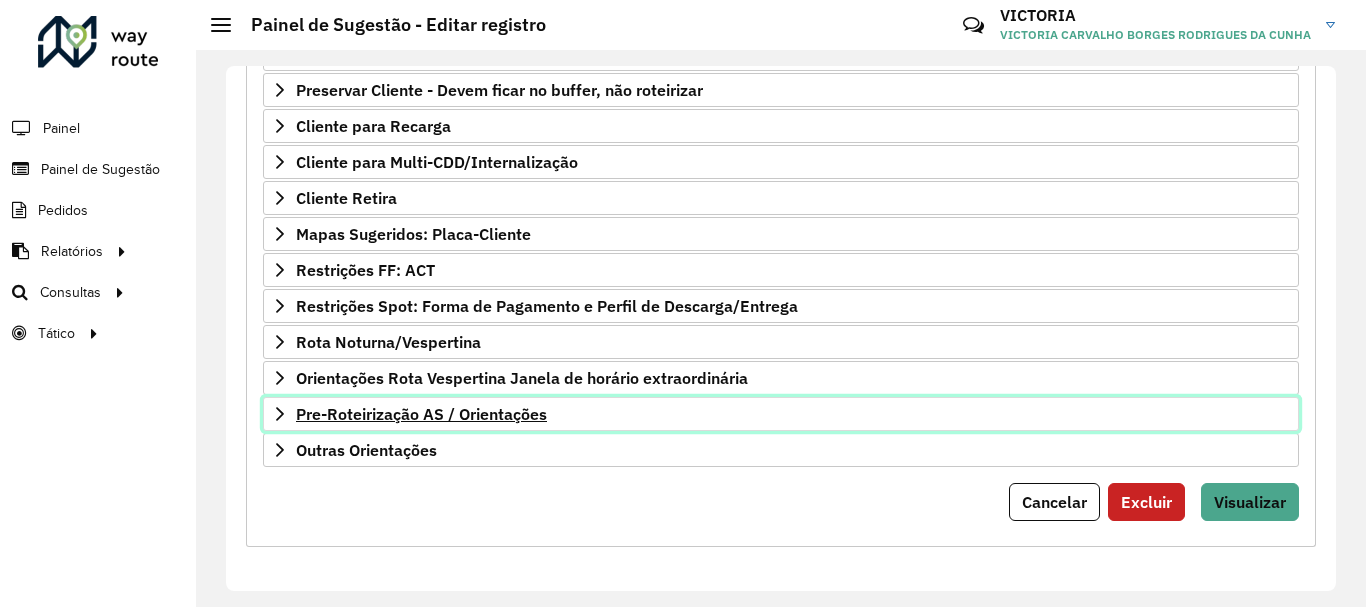 click on "Pre-Roteirização AS / Orientações" at bounding box center (781, 414) 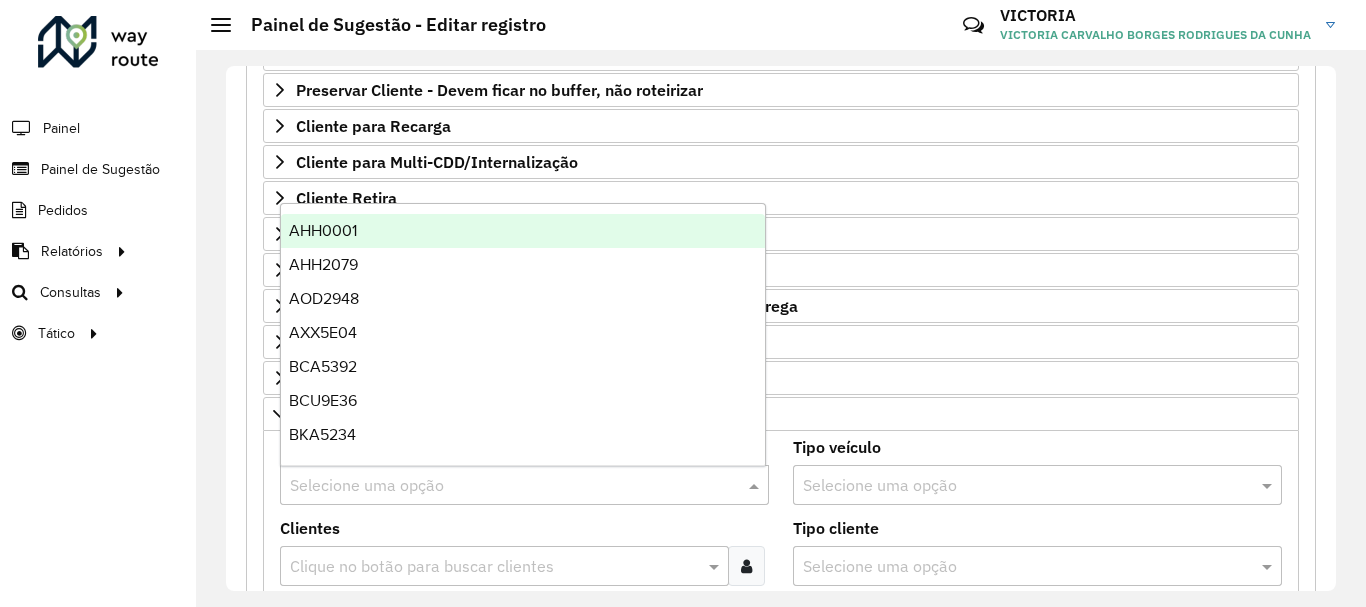 click at bounding box center (504, 486) 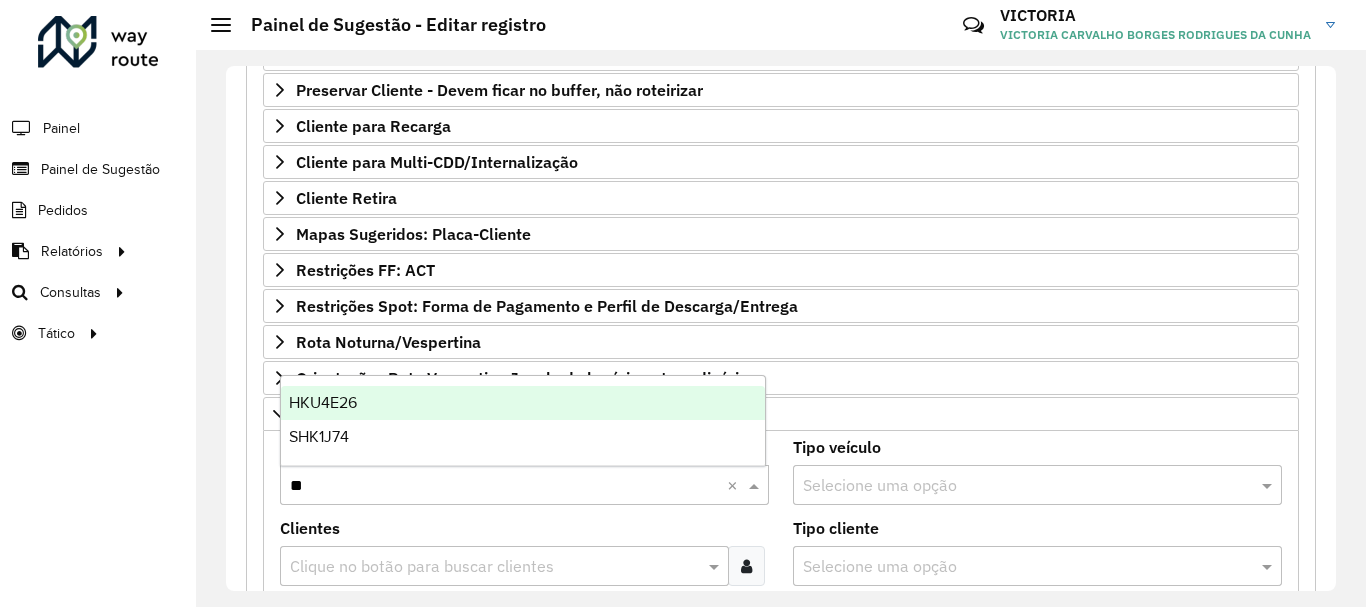 type on "***" 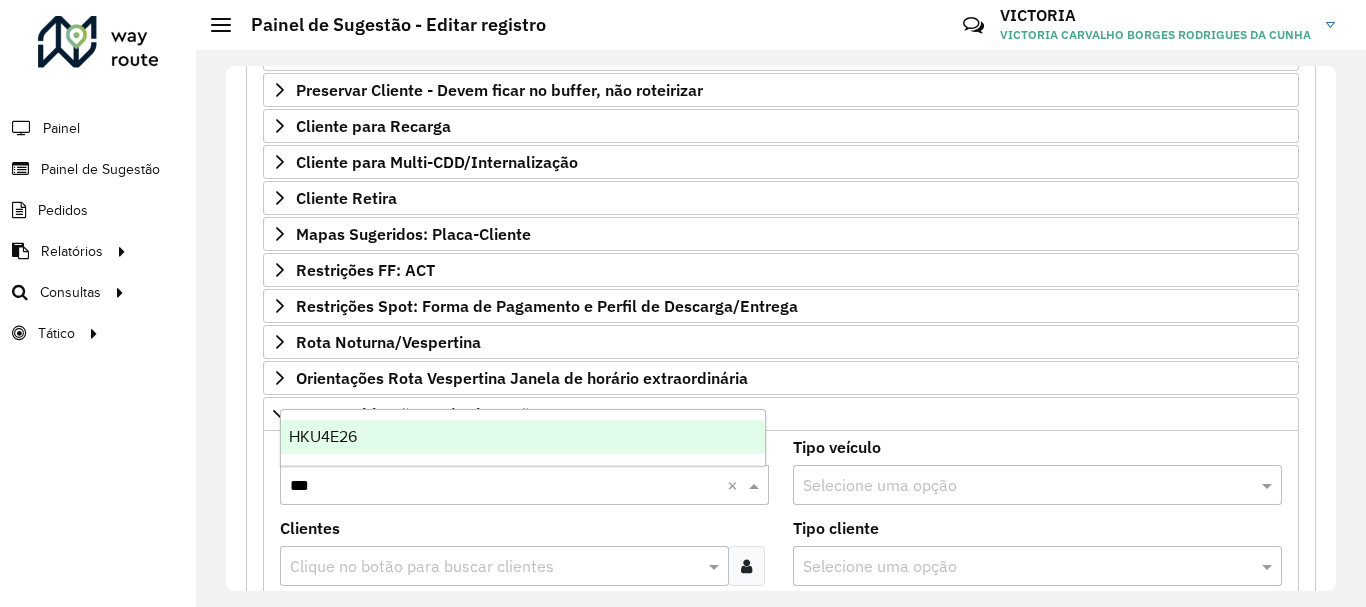 click on "HKU4E26" at bounding box center (523, 437) 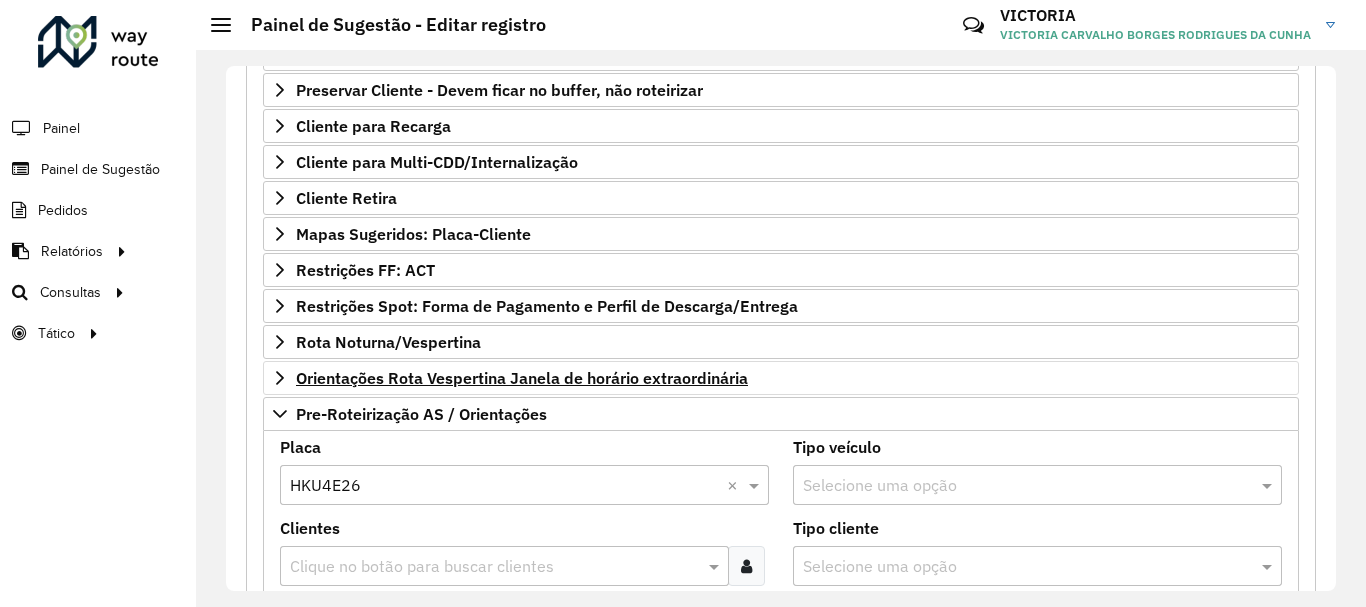 scroll, scrollTop: 490, scrollLeft: 0, axis: vertical 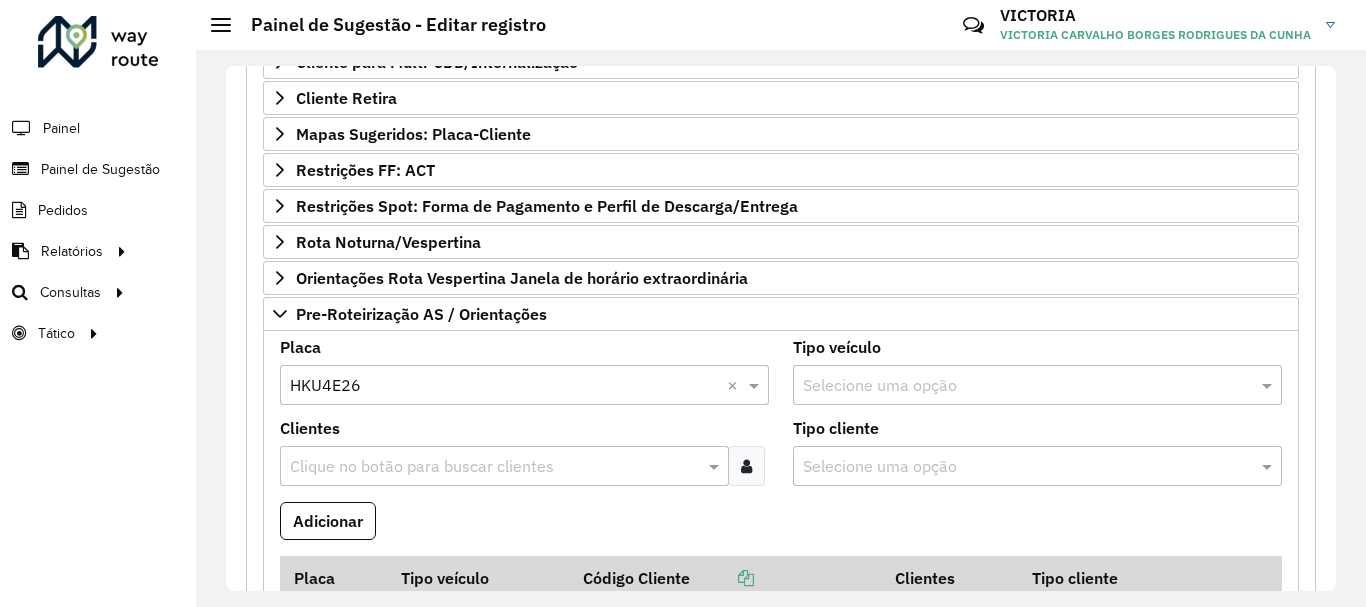 click on "Clique no botão para buscar clientes" at bounding box center [504, 466] 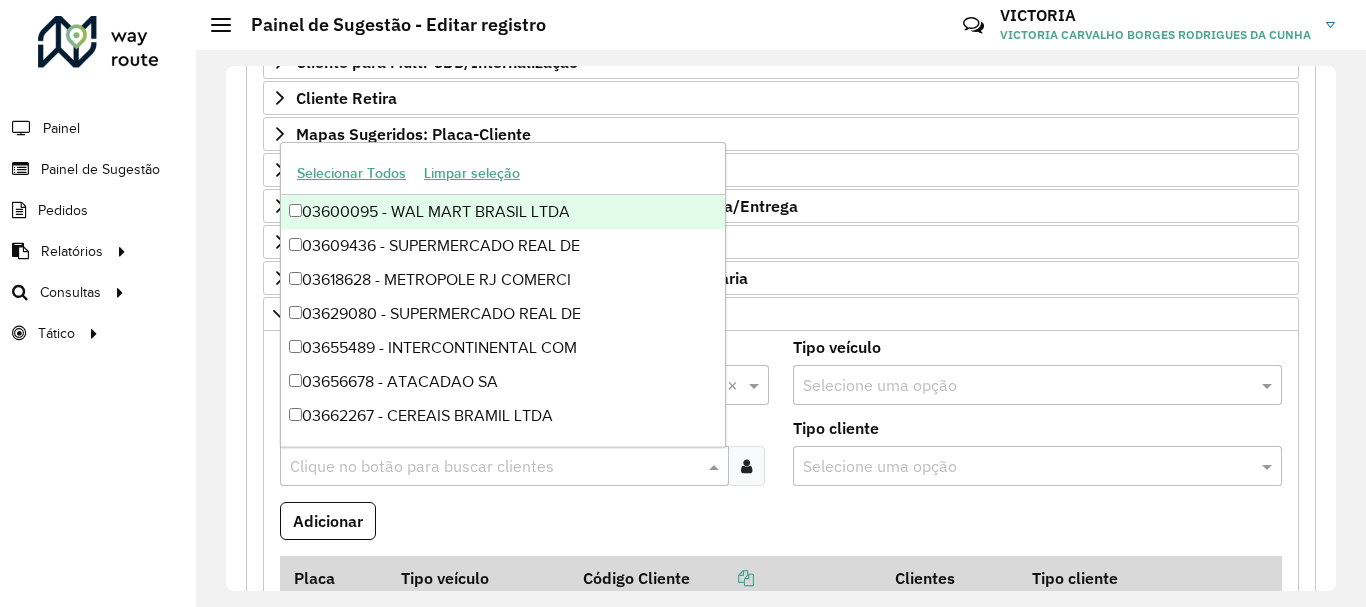paste on "*****" 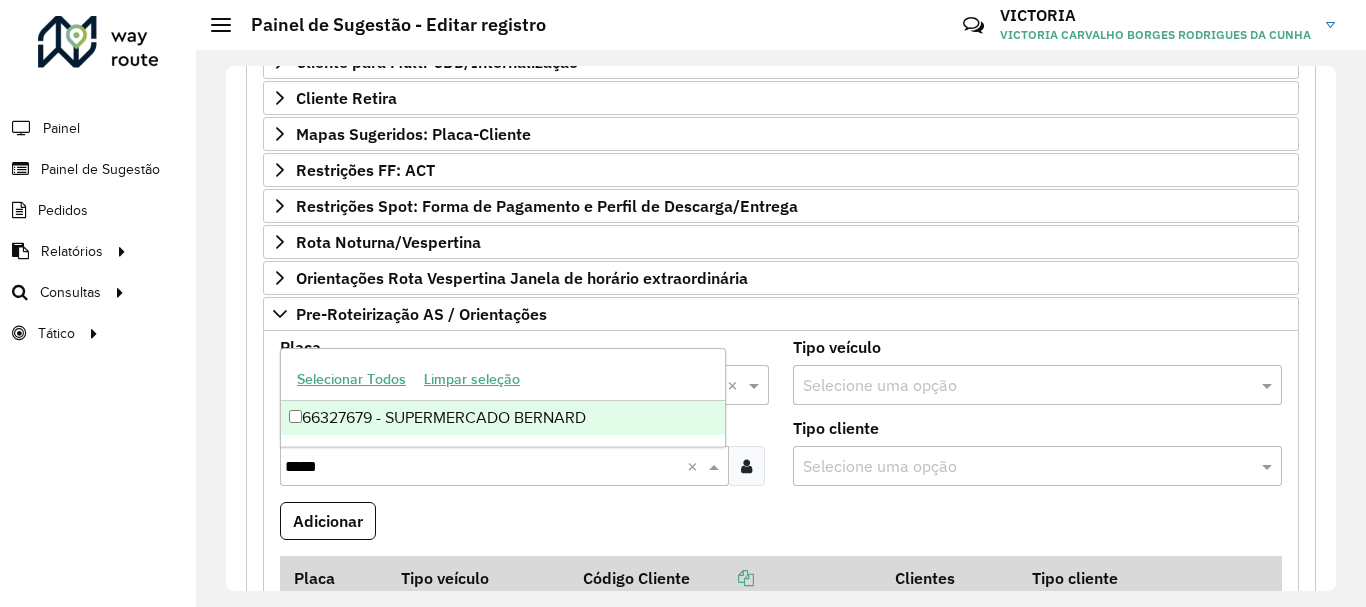 click on "66327679 - SUPERMERCADO BERNARD" at bounding box center [503, 418] 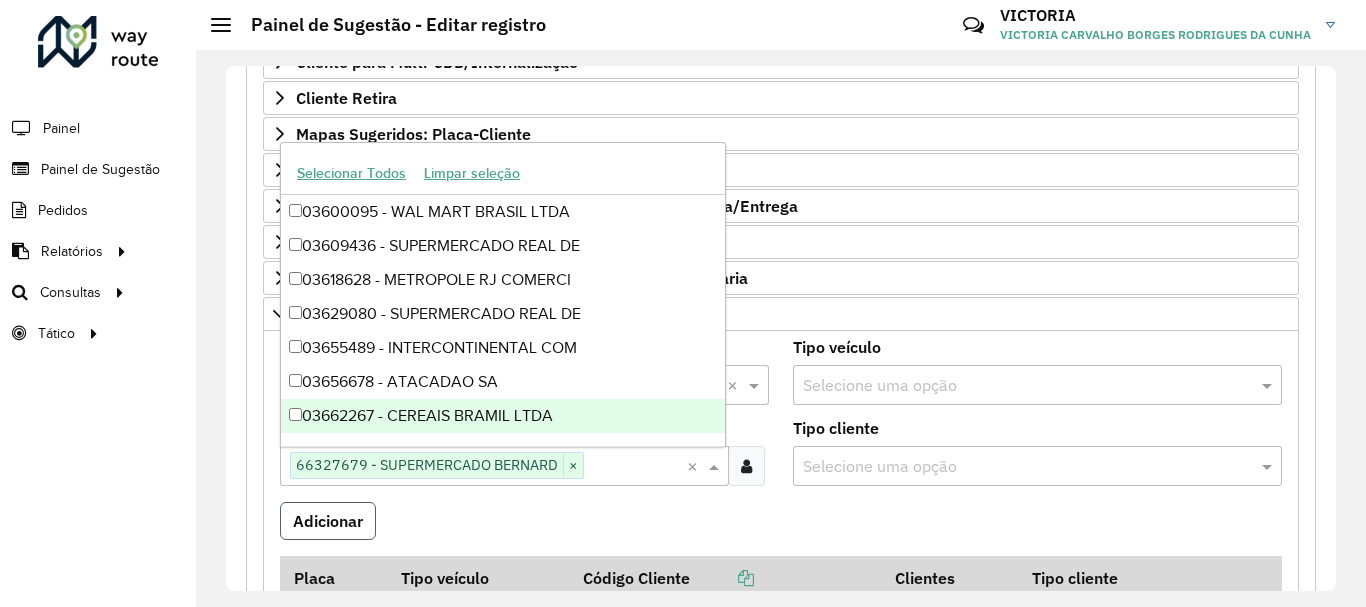 click on "Adicionar" at bounding box center [328, 521] 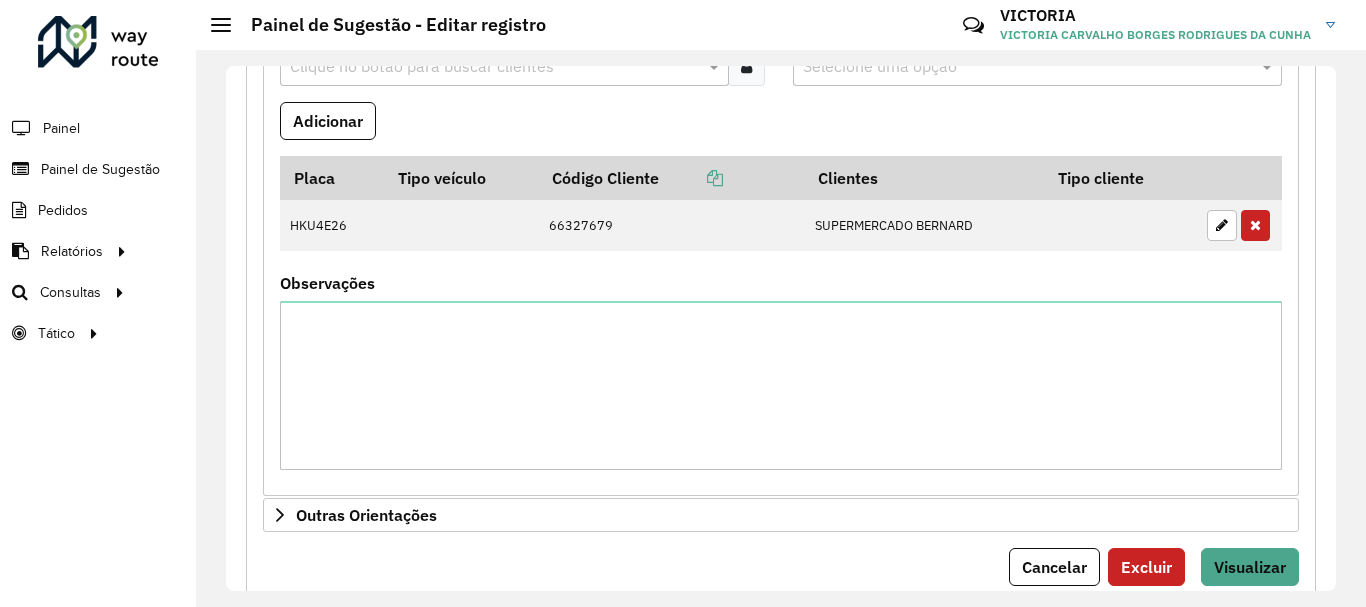 scroll, scrollTop: 955, scrollLeft: 0, axis: vertical 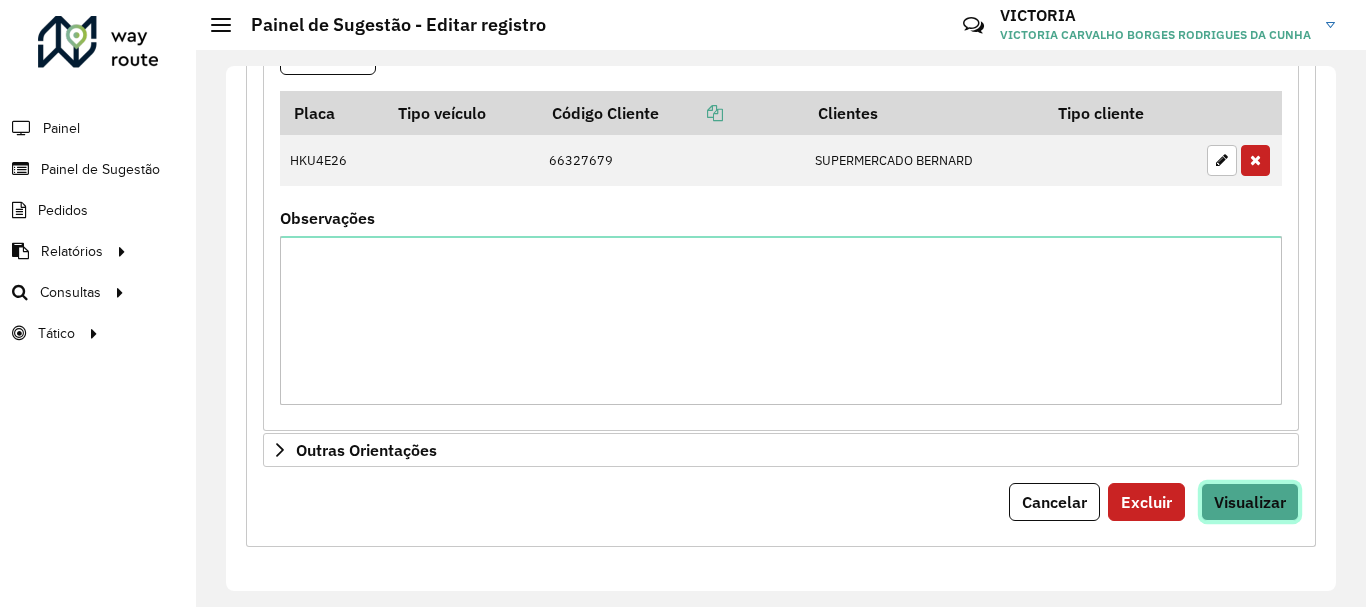 click on "Visualizar" at bounding box center [1250, 502] 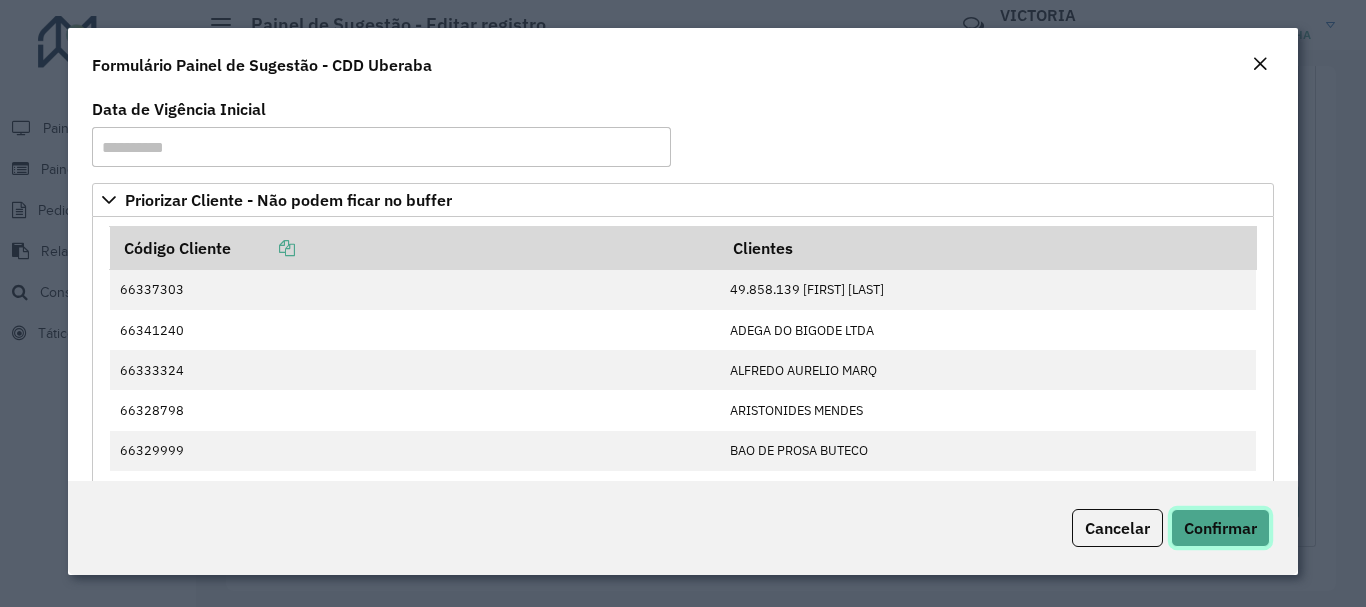 click on "Confirmar" 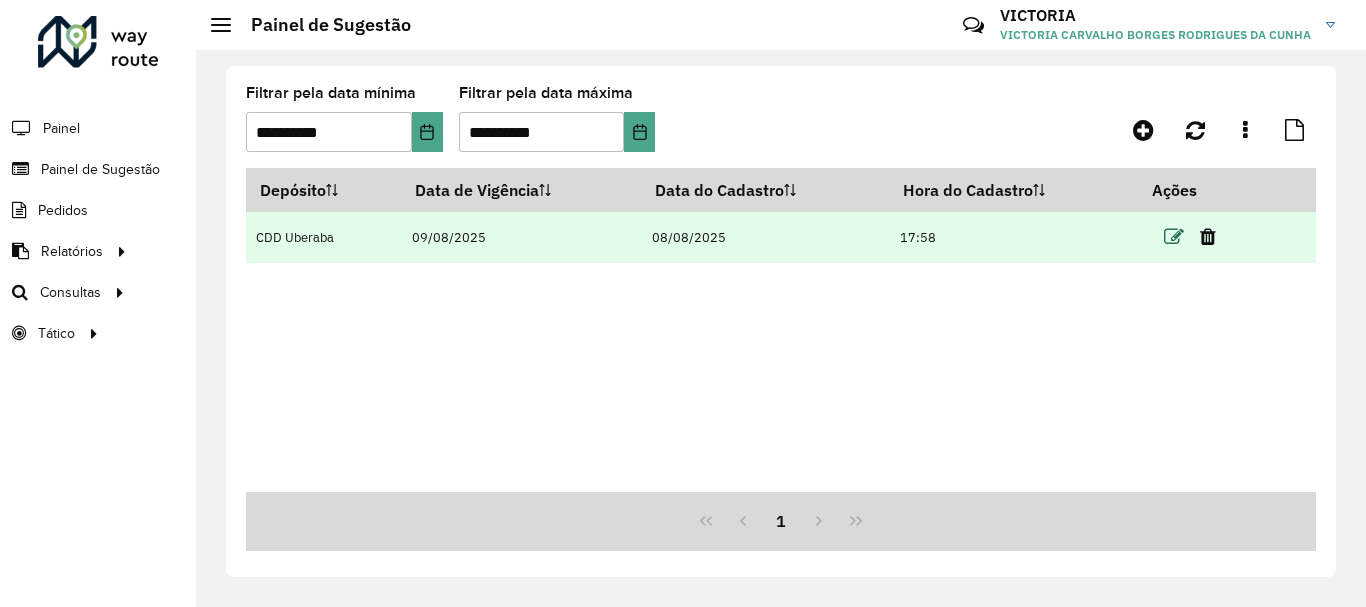 click at bounding box center [1174, 237] 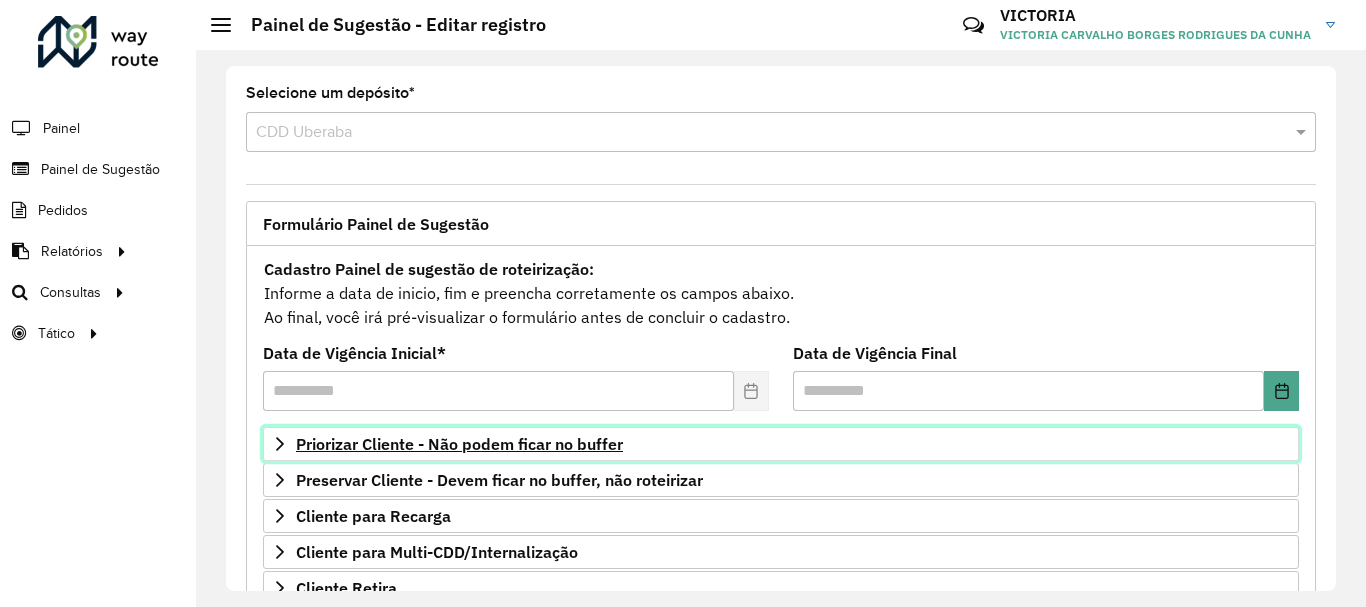 click on "Priorizar Cliente - Não podem ficar no buffer" at bounding box center (781, 444) 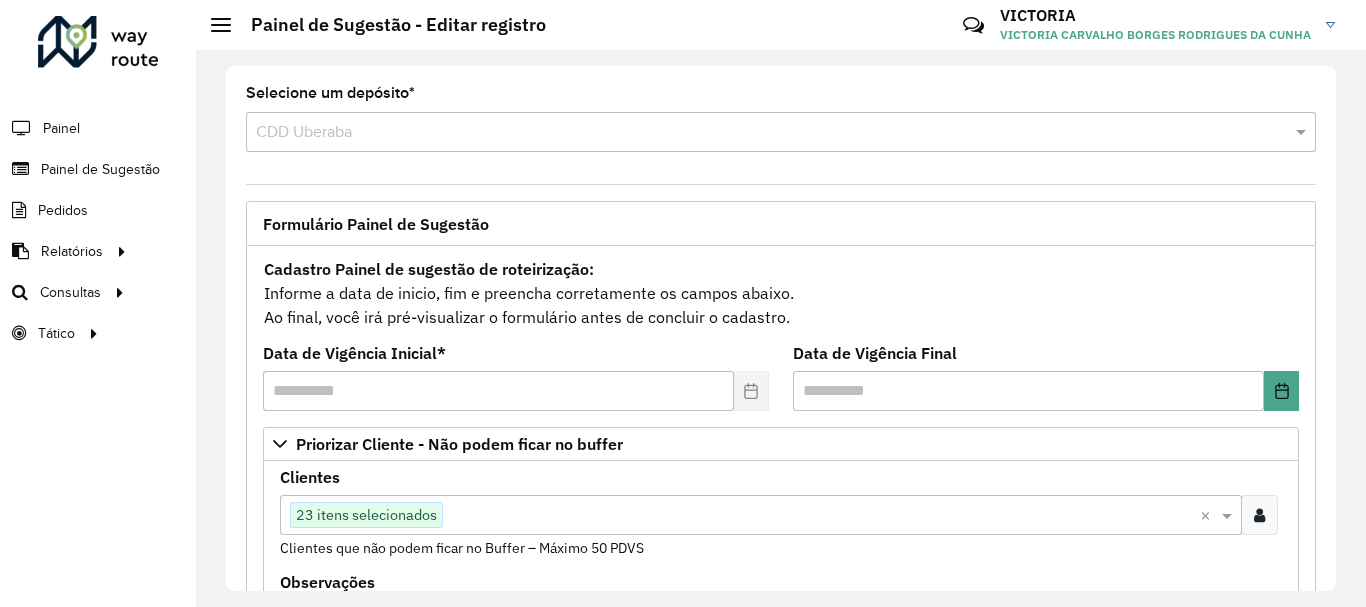 click on "Clientes  Clique no botão para buscar clientes 23 itens selecionados × Clientes que não podem ficar no Buffer – Máximo 50 PDVS" at bounding box center [781, 514] 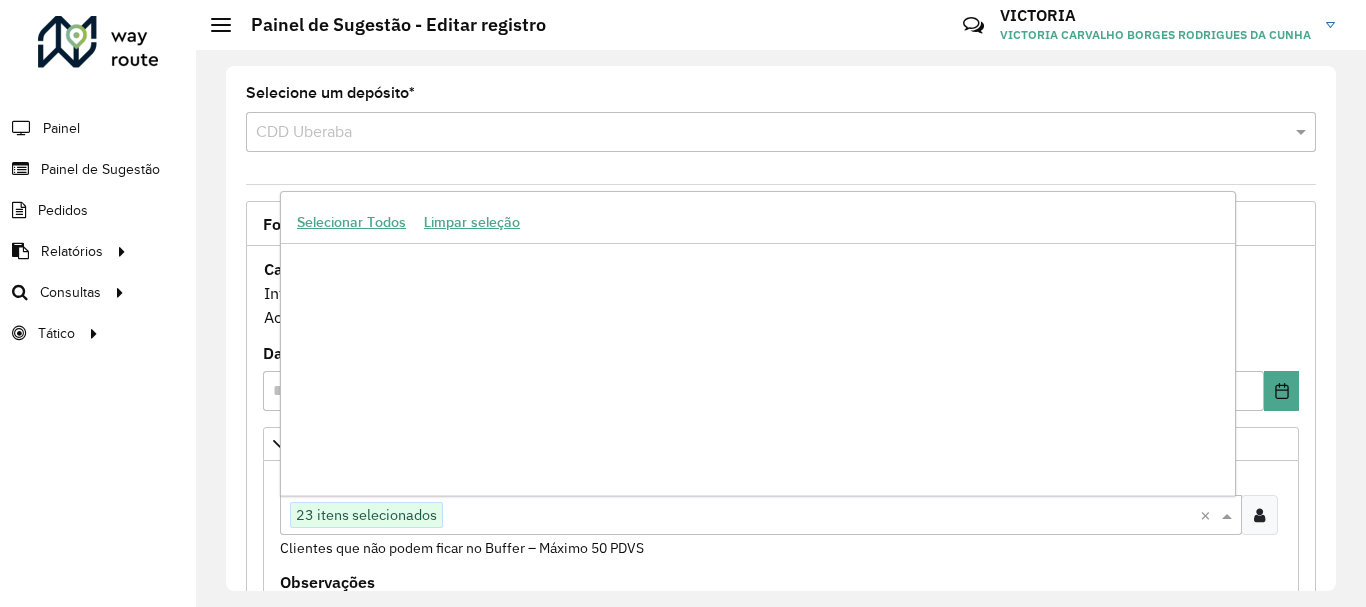 click on "Clique no botão para buscar clientes 23 itens selecionados" at bounding box center [740, 515] 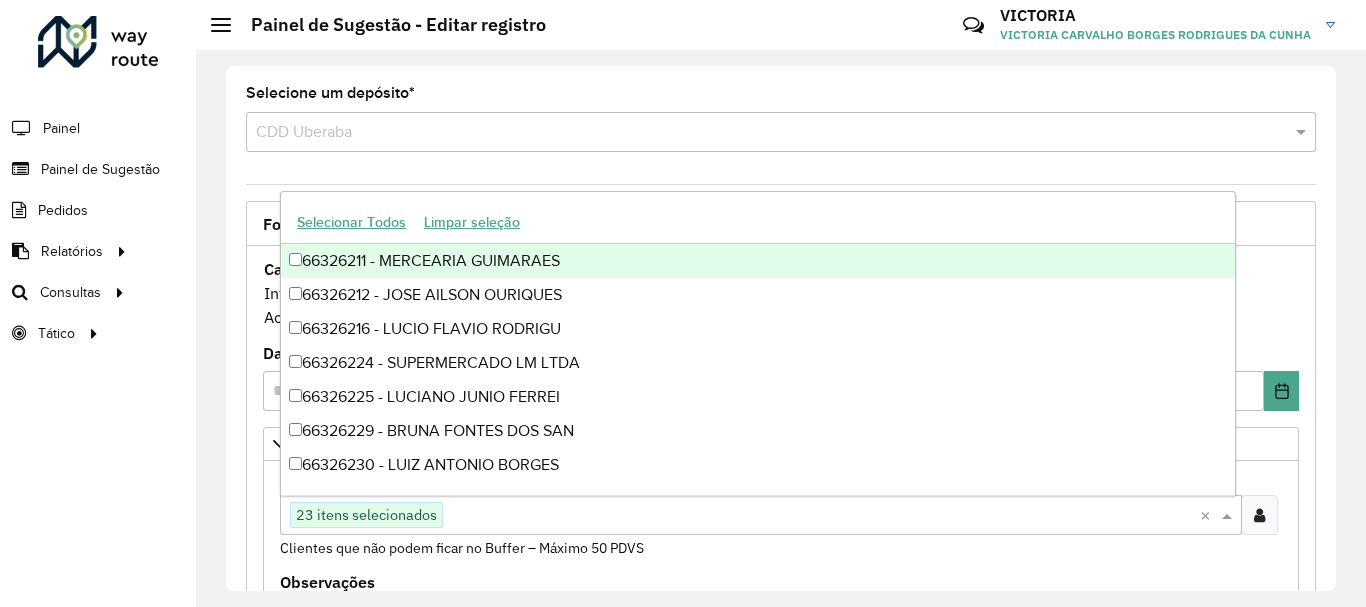 paste on "*****" 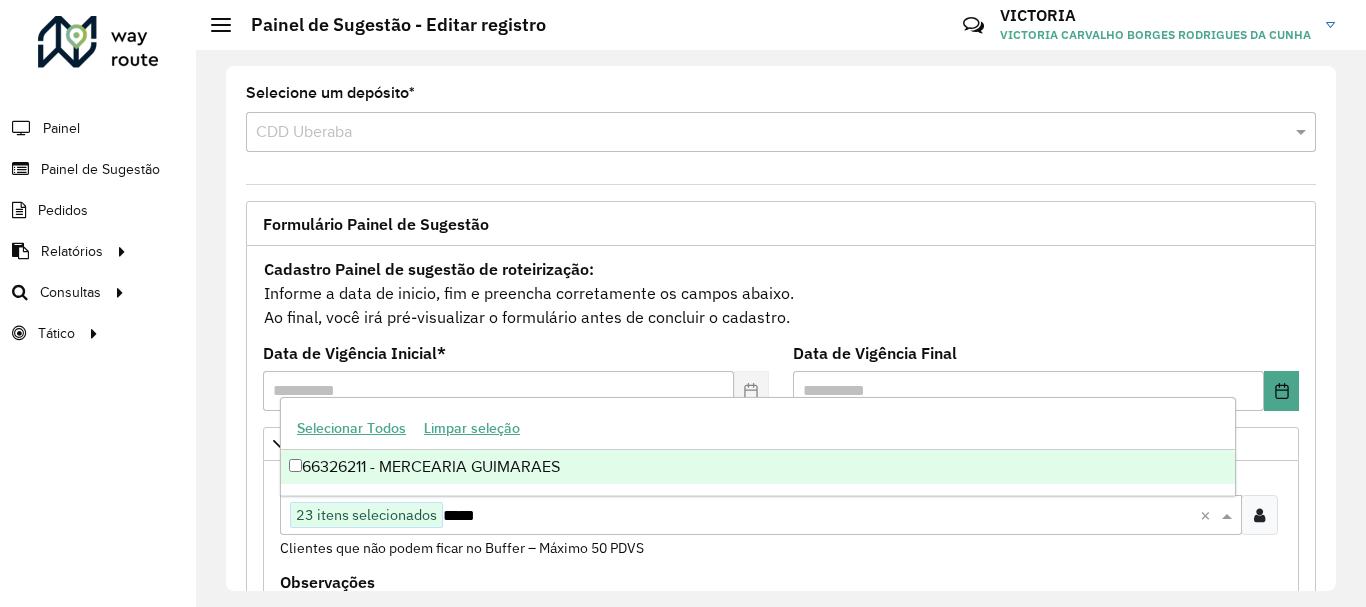 scroll, scrollTop: 0, scrollLeft: 0, axis: both 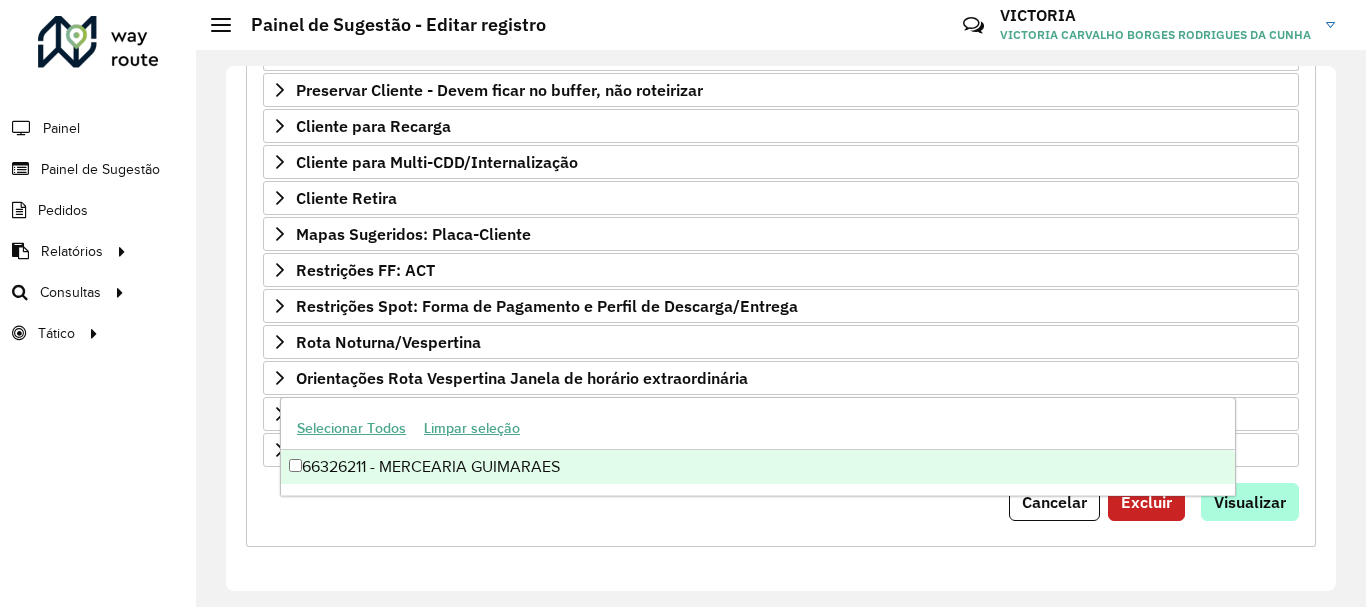 type on "*****" 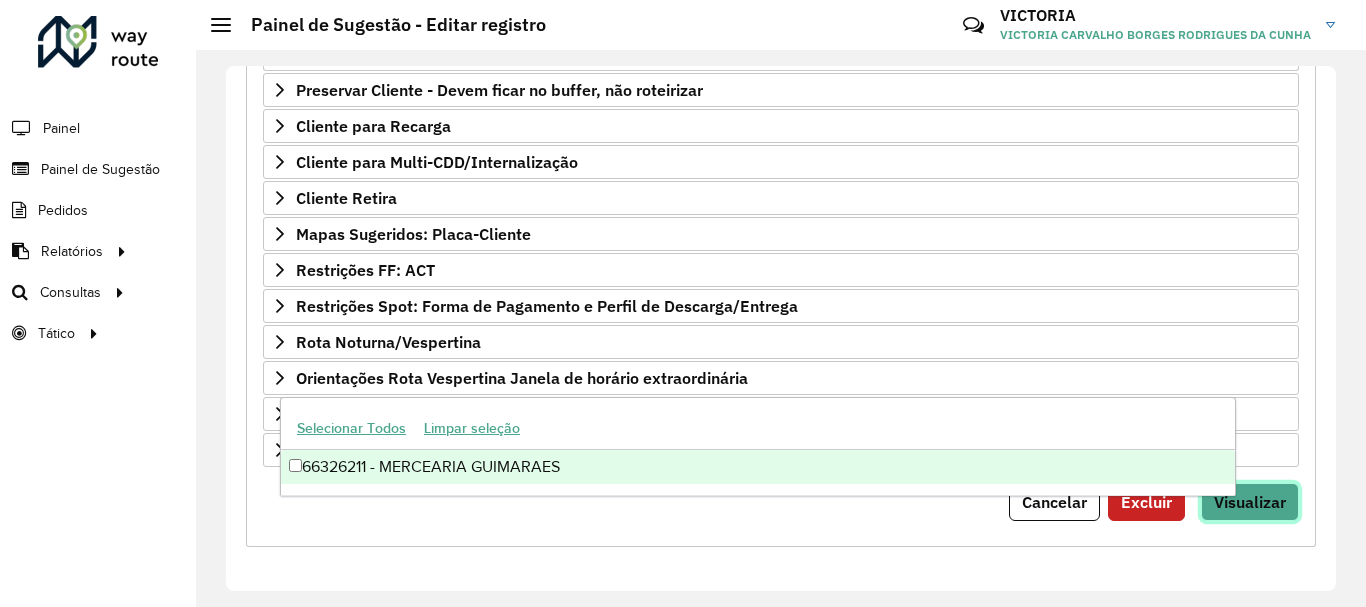 click on "Visualizar" at bounding box center [1250, 502] 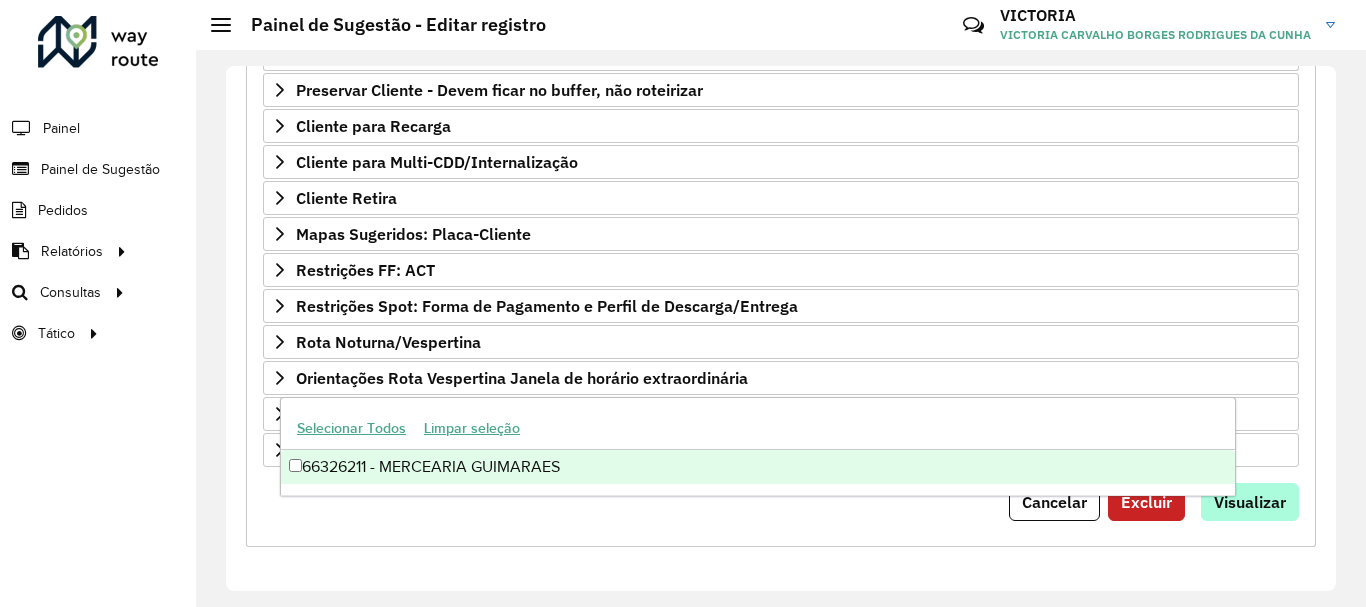 type 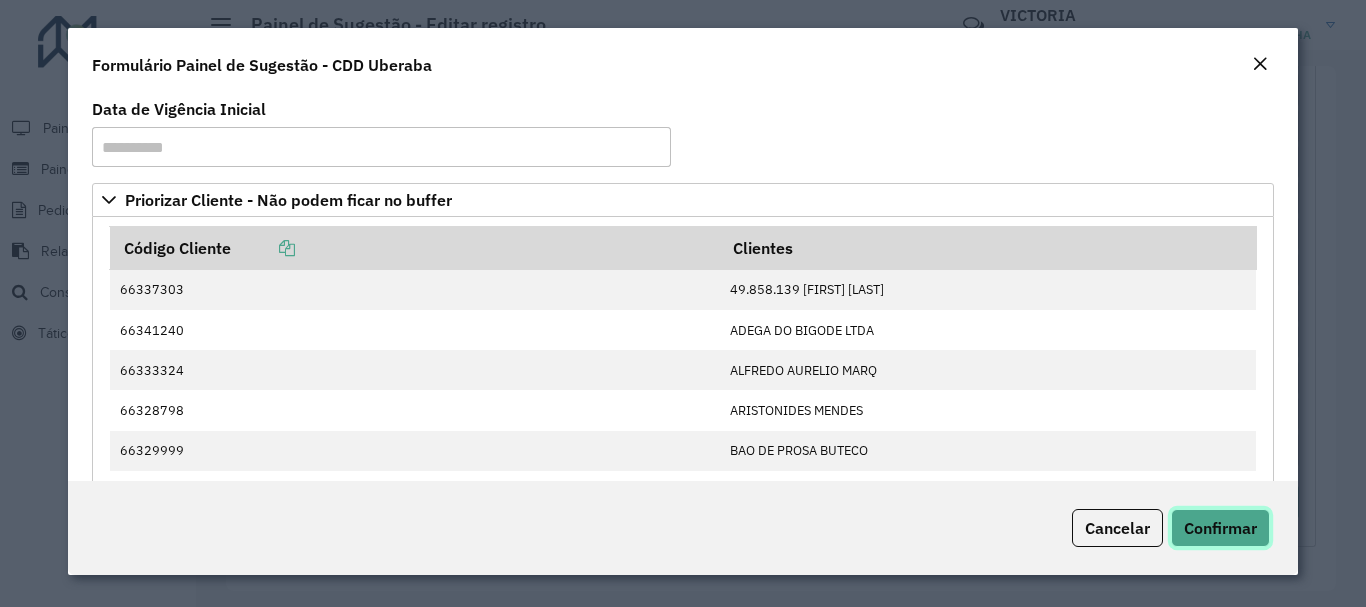 click on "Confirmar" 